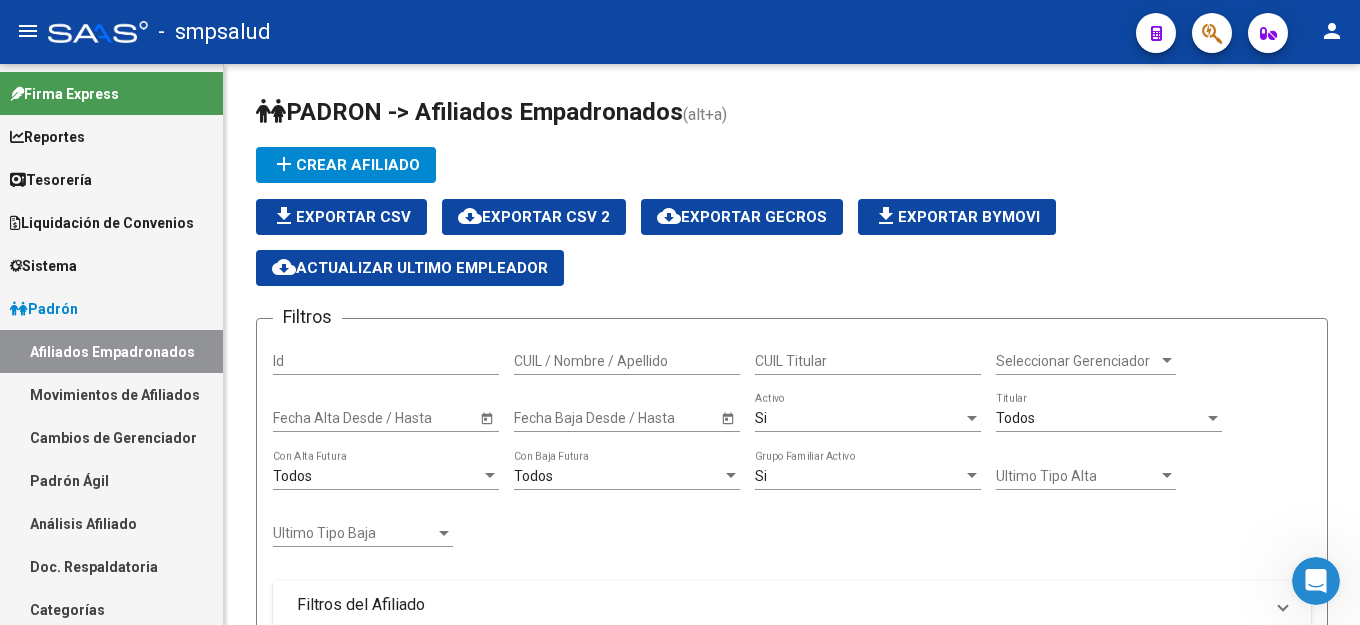scroll, scrollTop: 0, scrollLeft: 0, axis: both 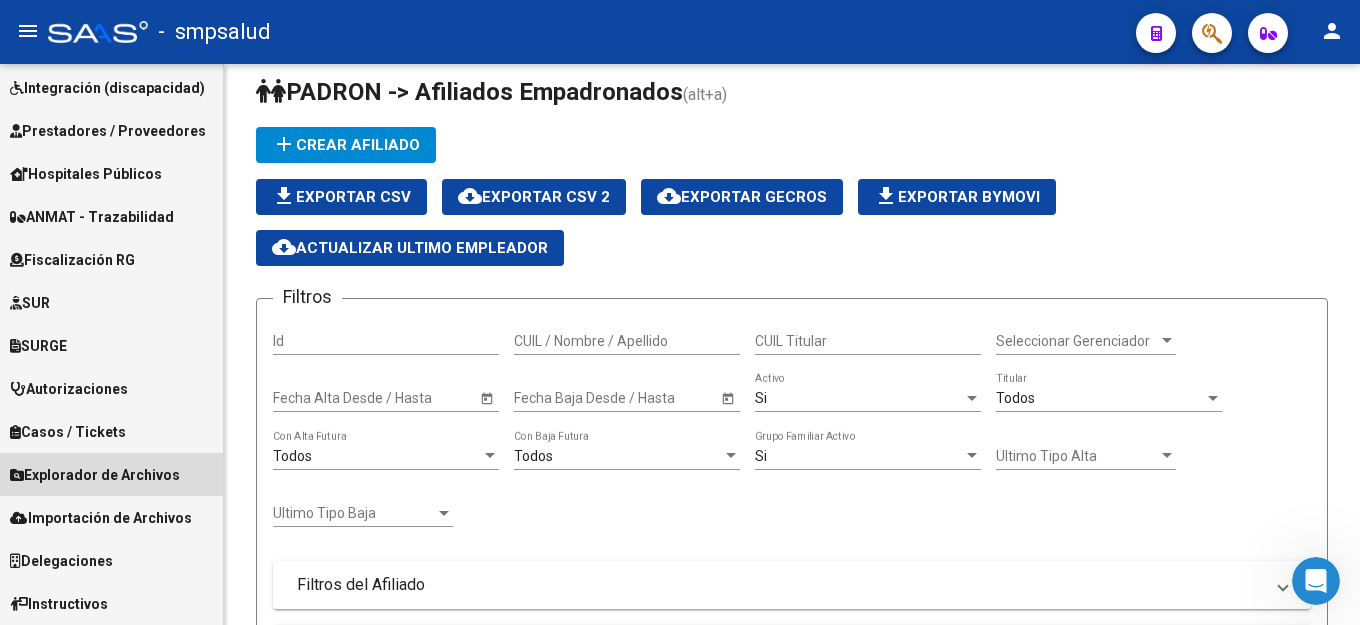 click on "Explorador de Archivos" at bounding box center [95, 475] 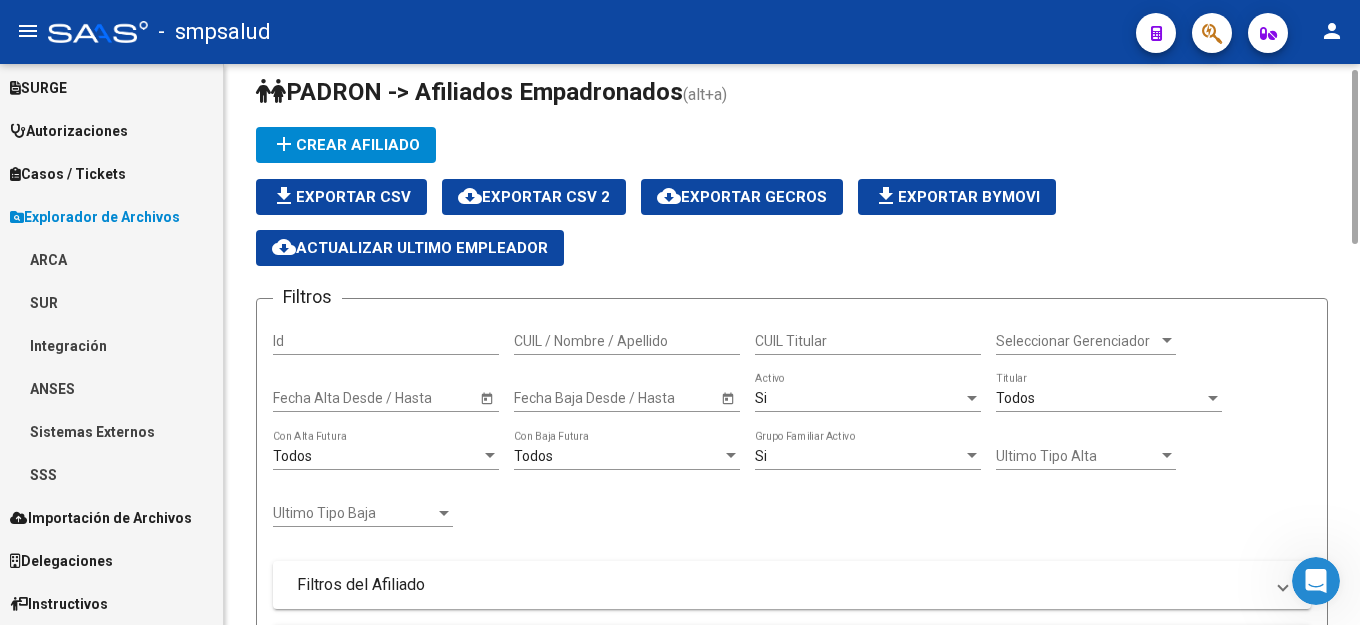 scroll, scrollTop: 522, scrollLeft: 0, axis: vertical 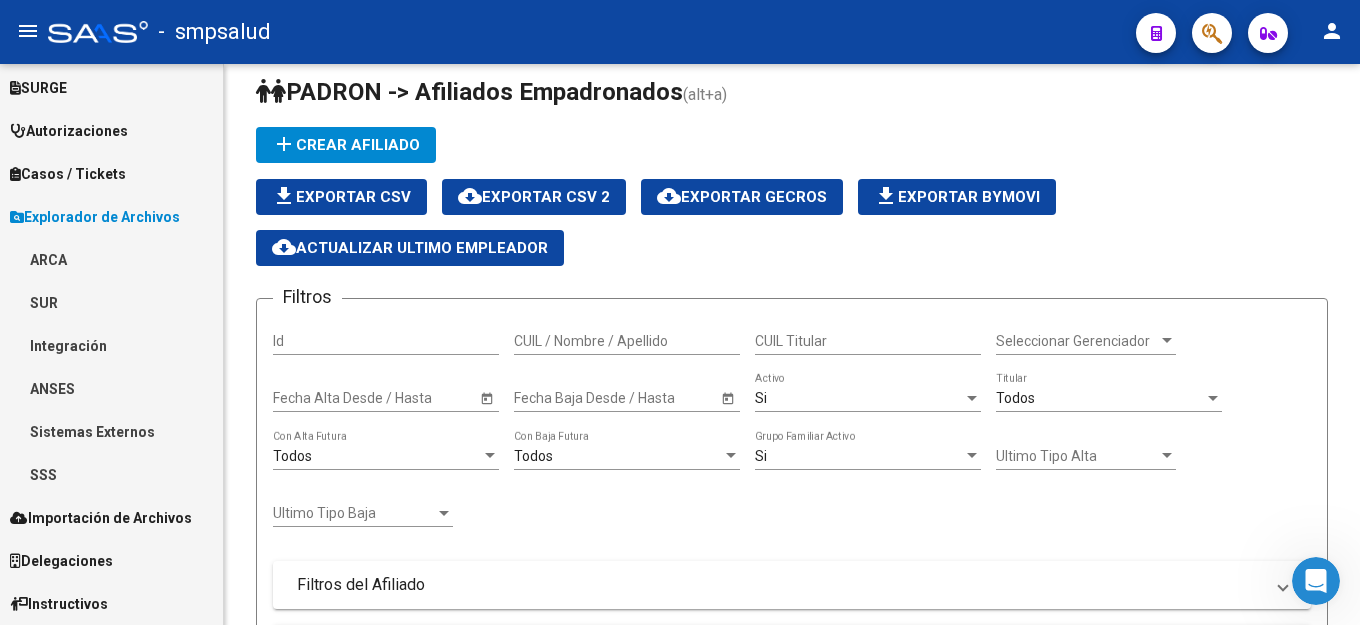 click on "SSS" at bounding box center [111, 474] 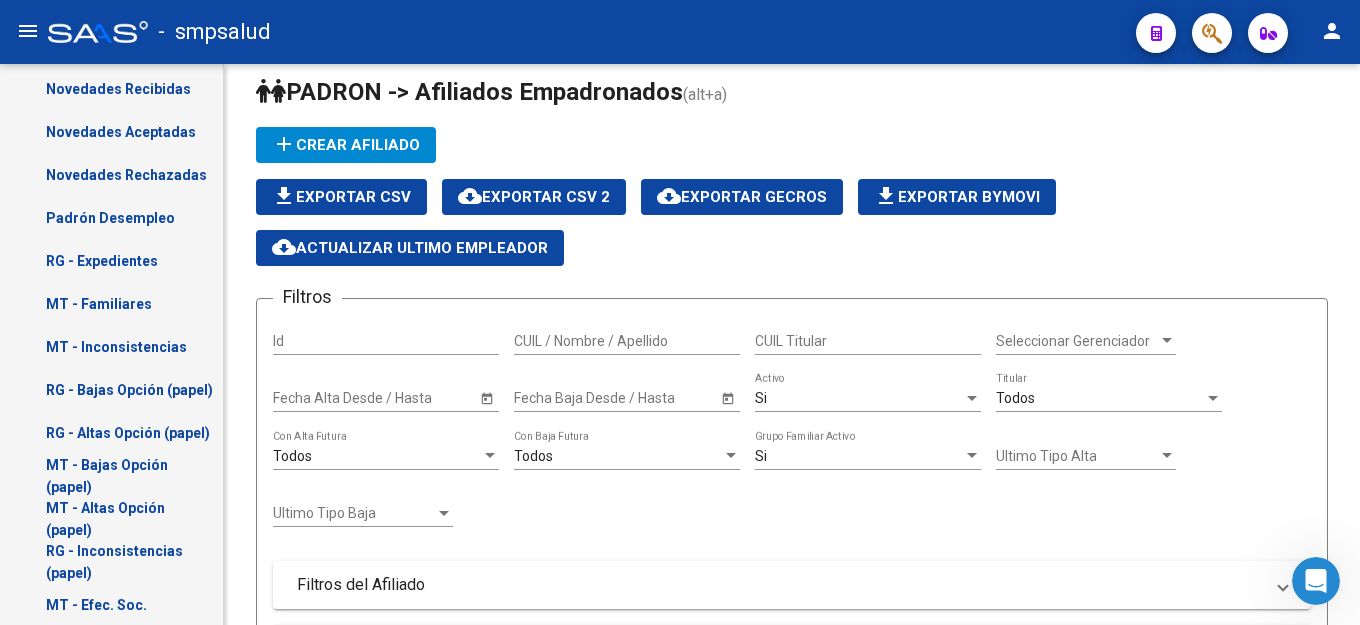 scroll, scrollTop: 1597, scrollLeft: 0, axis: vertical 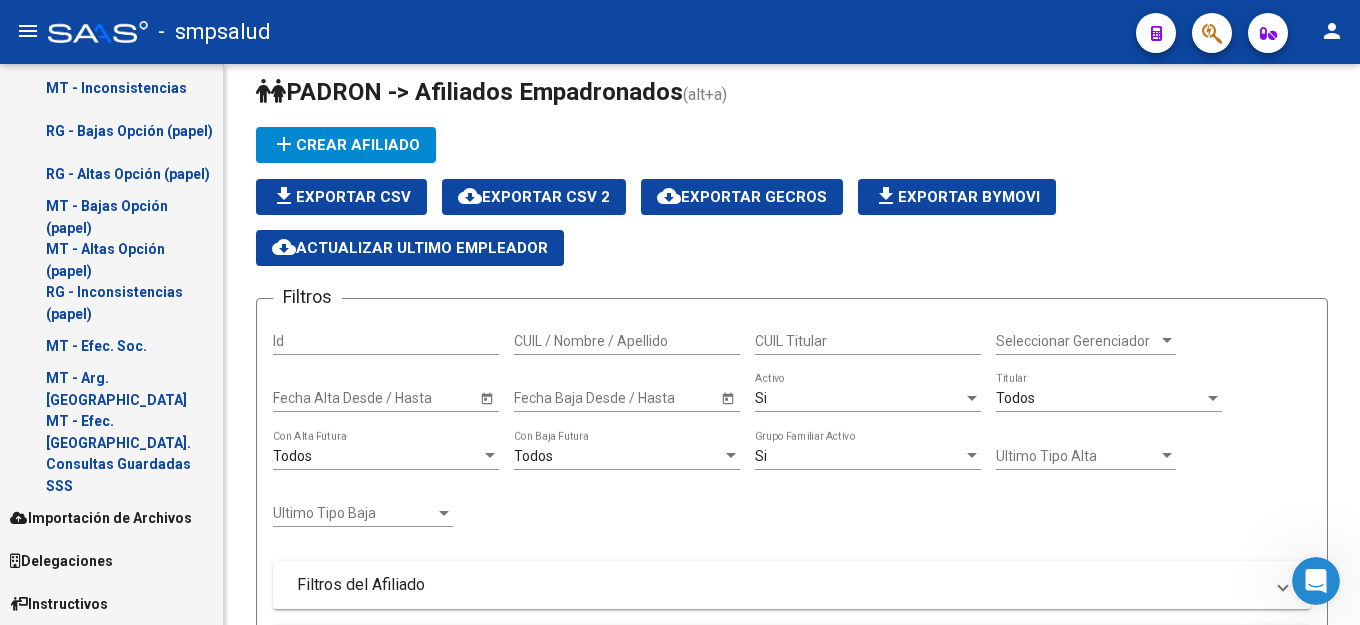 click on "Importación de Archivos" at bounding box center (101, 518) 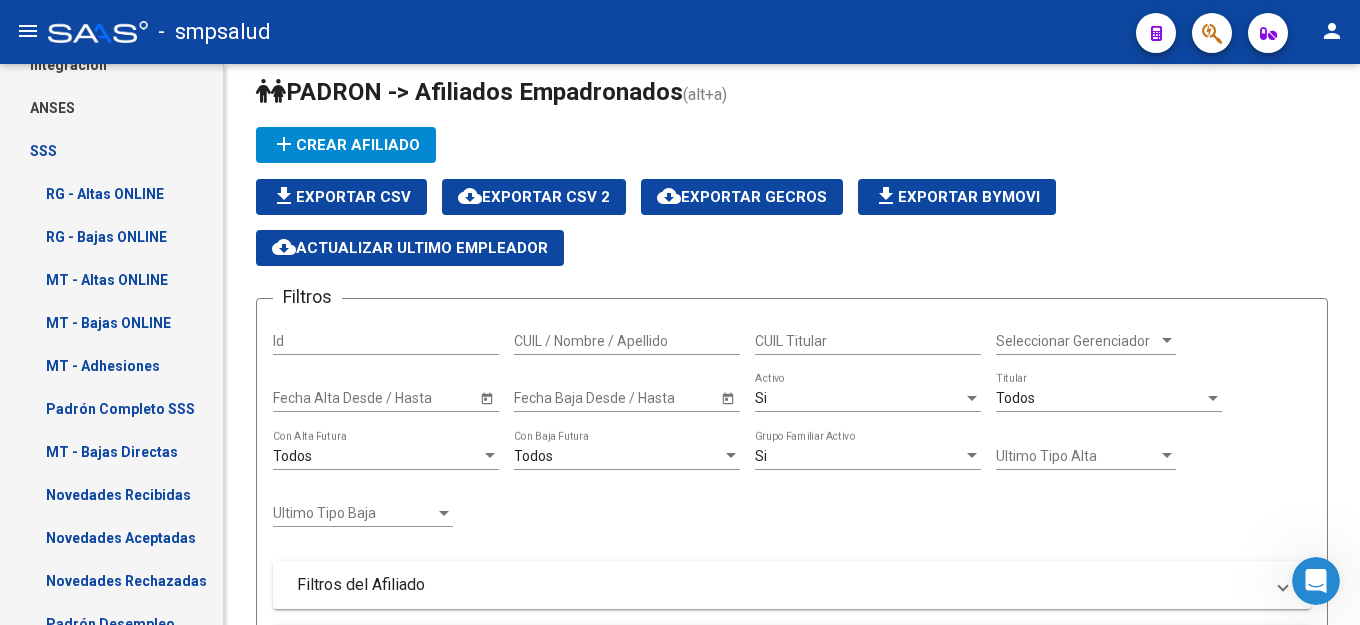 scroll, scrollTop: 540, scrollLeft: 0, axis: vertical 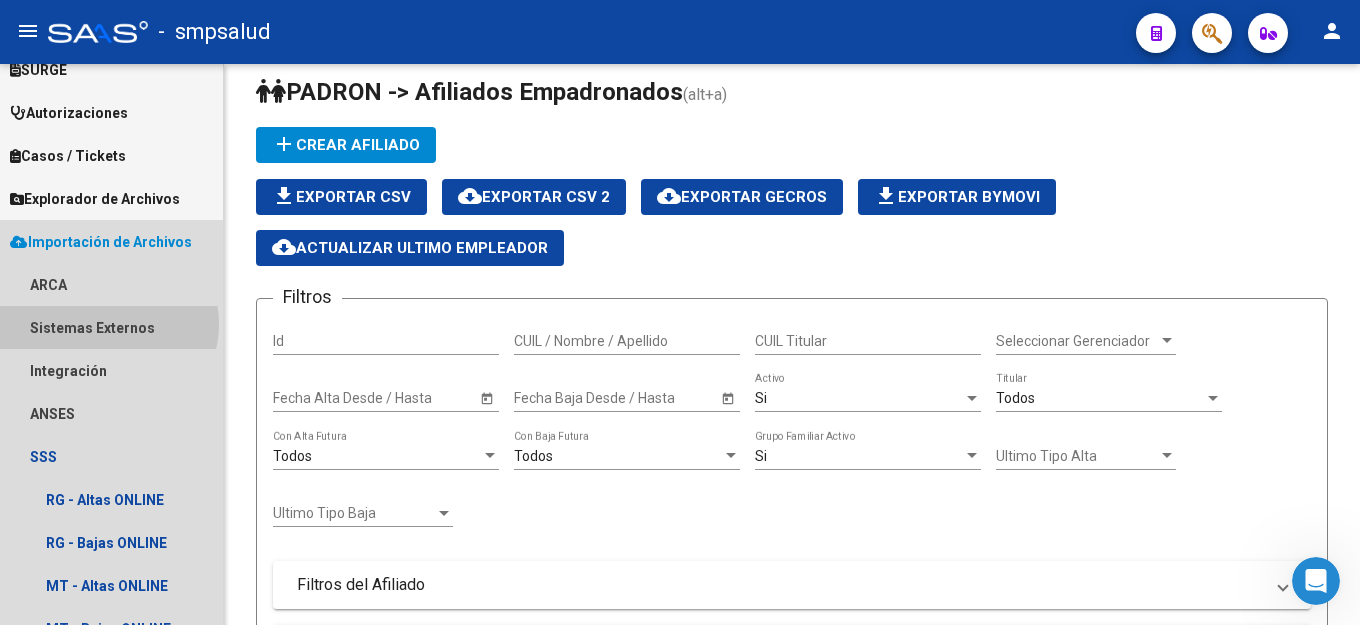 click on "Sistemas Externos" at bounding box center (111, 327) 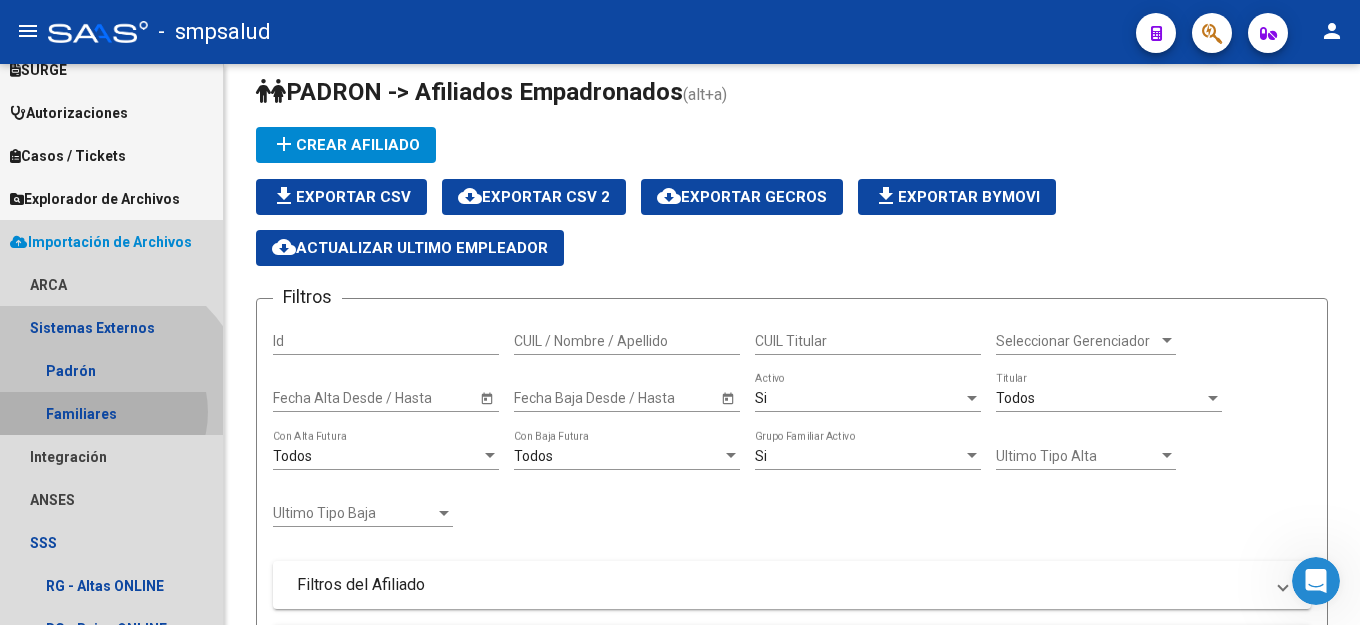 click on "Familiares" at bounding box center (111, 413) 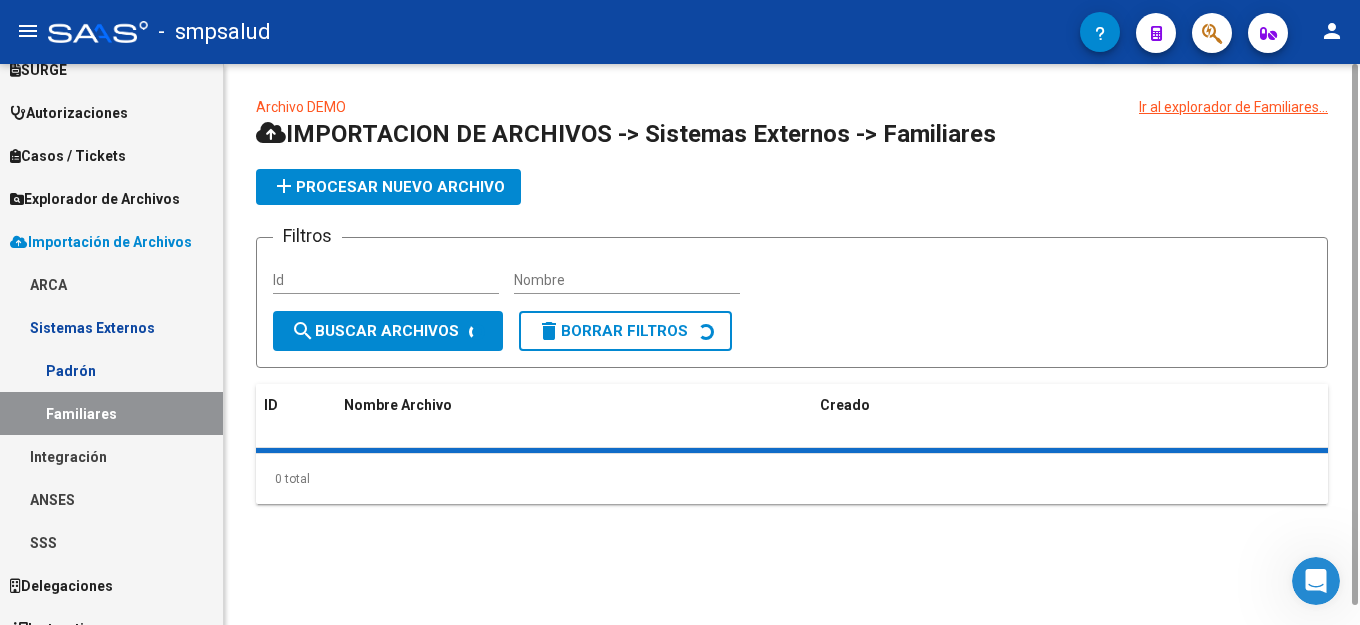 scroll, scrollTop: 0, scrollLeft: 0, axis: both 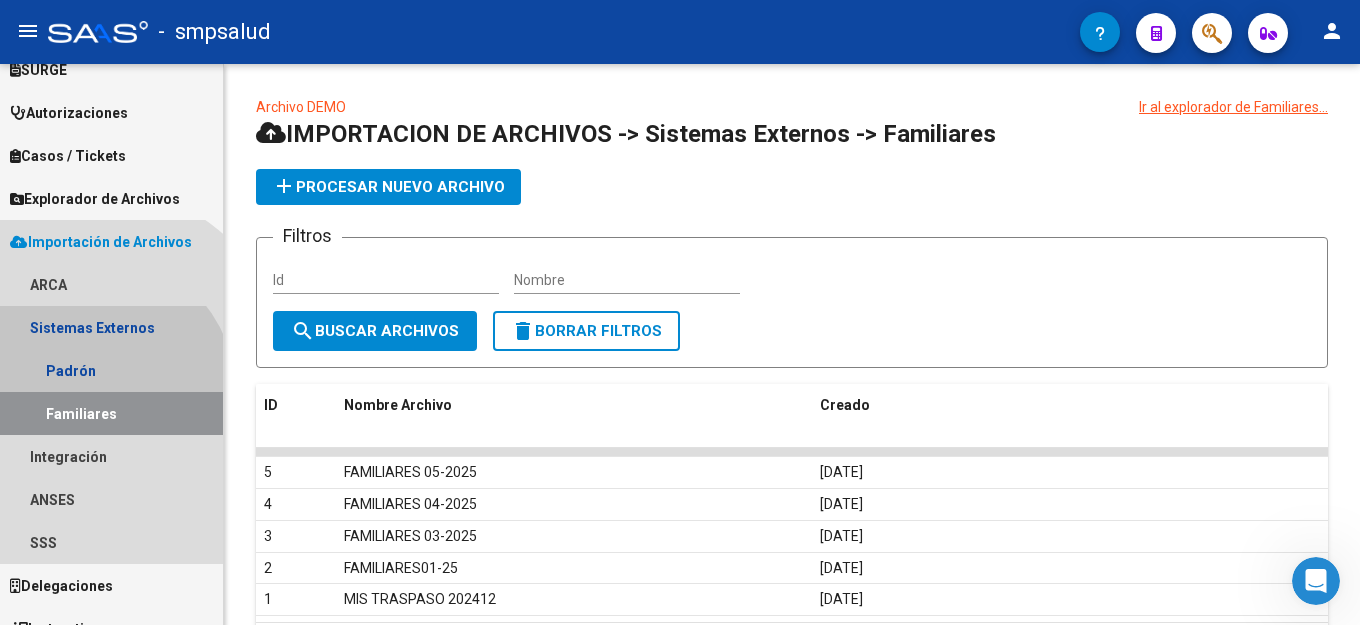 click on "Familiares" at bounding box center (111, 413) 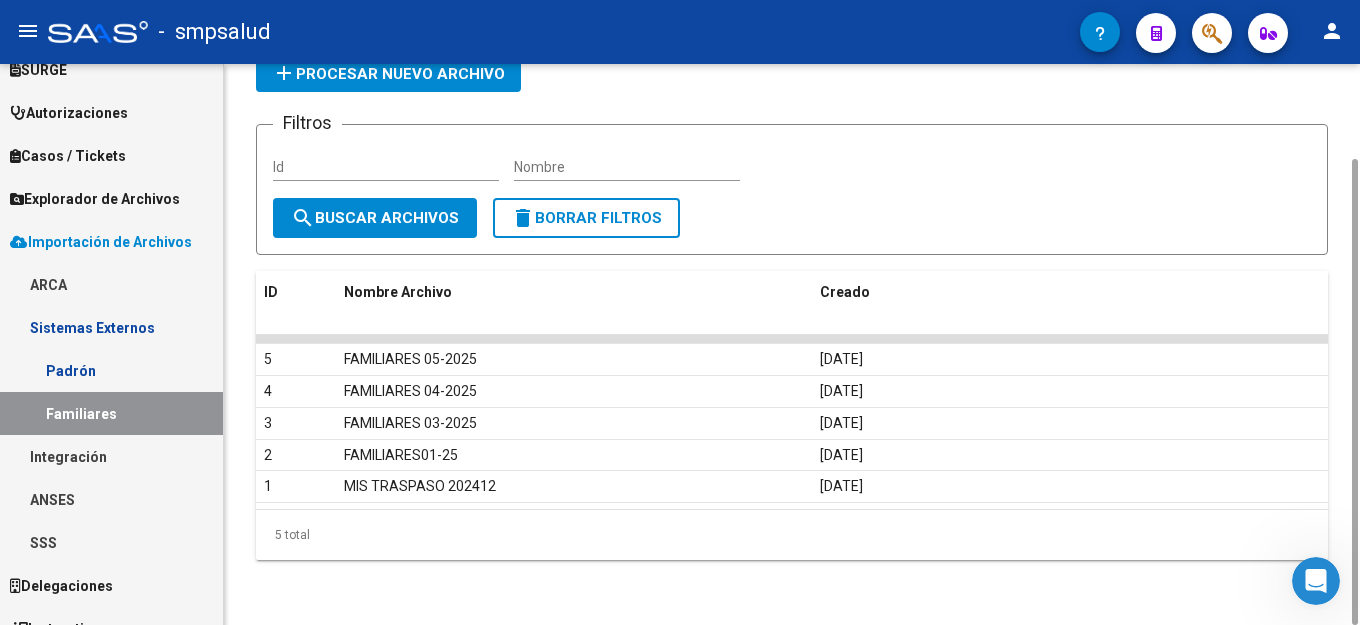 scroll, scrollTop: 0, scrollLeft: 0, axis: both 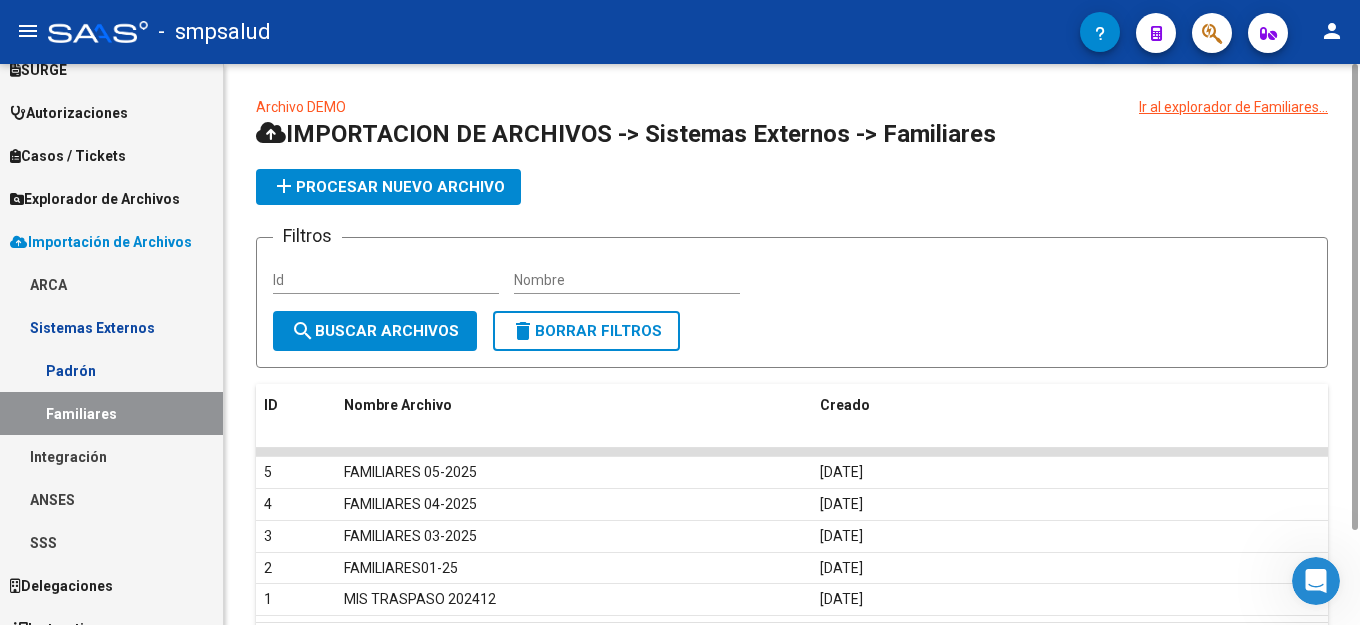 click on "add  Procesar nuevo archivo" 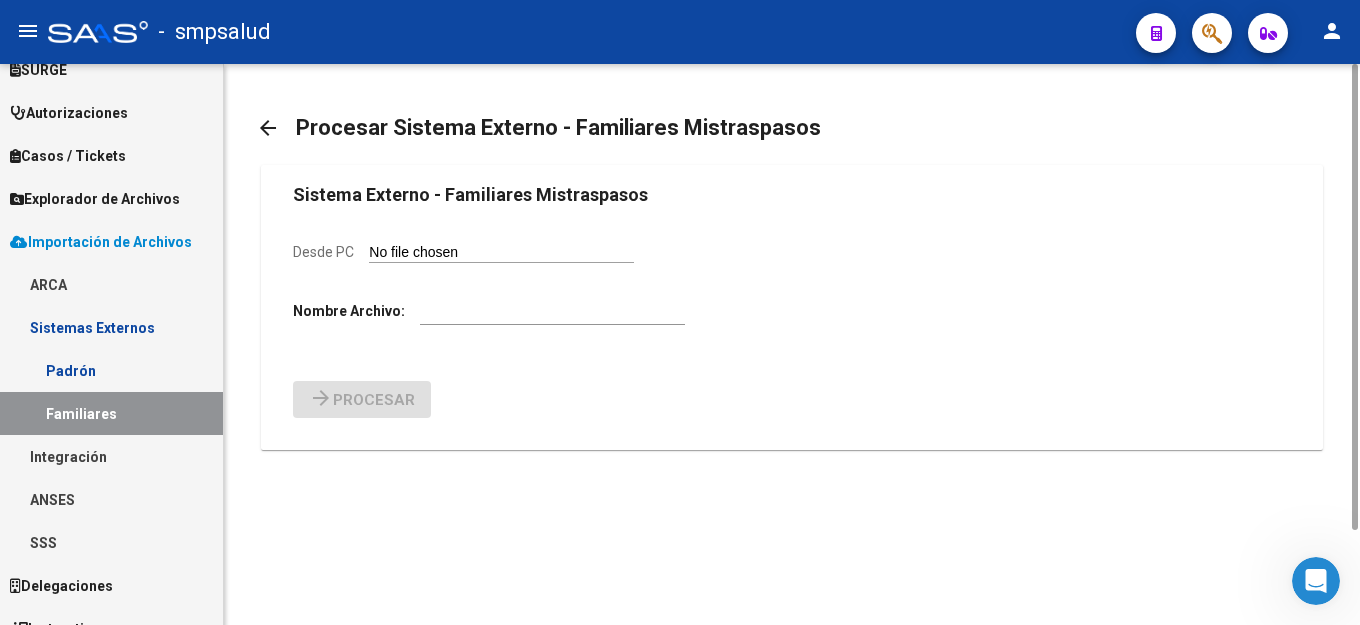 click on "Desde PC" 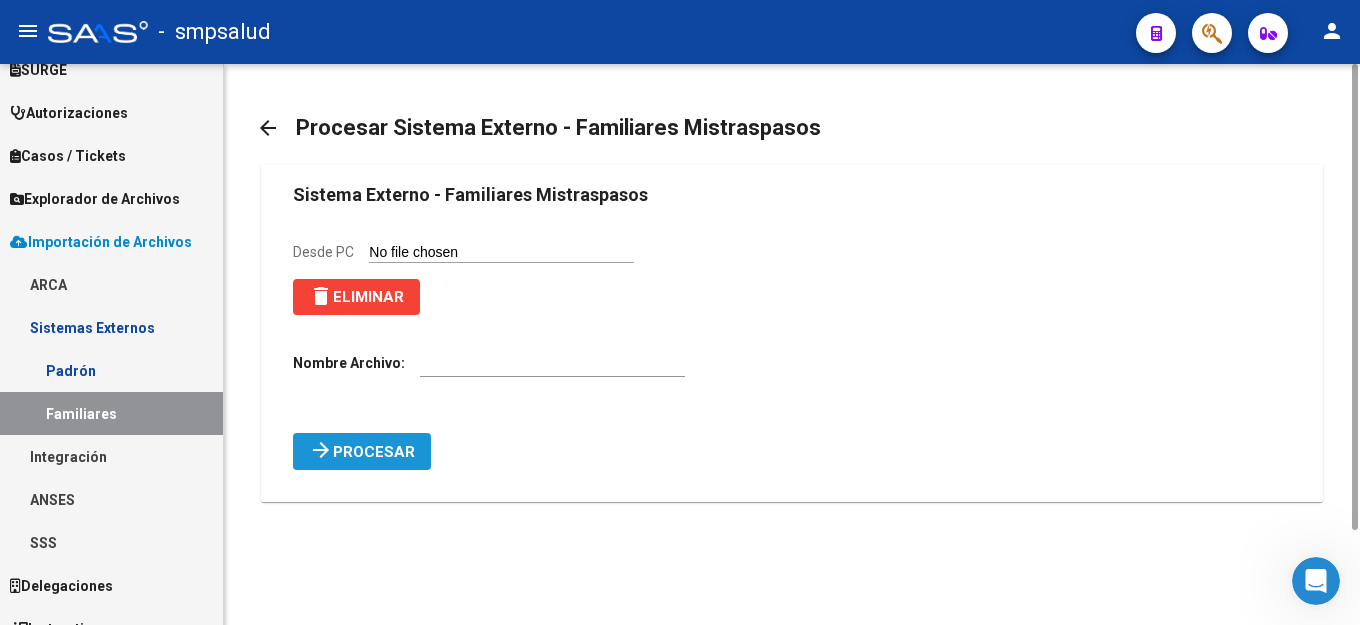 click on "Procesar" 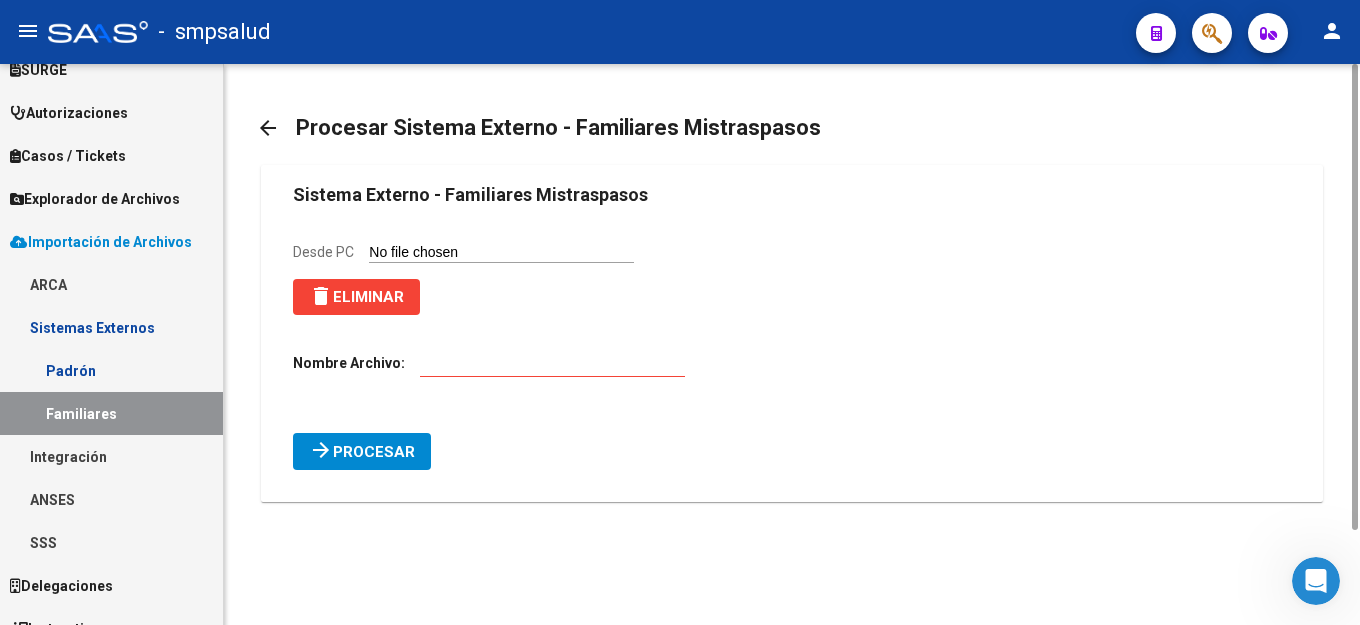 click on "Desde PC" 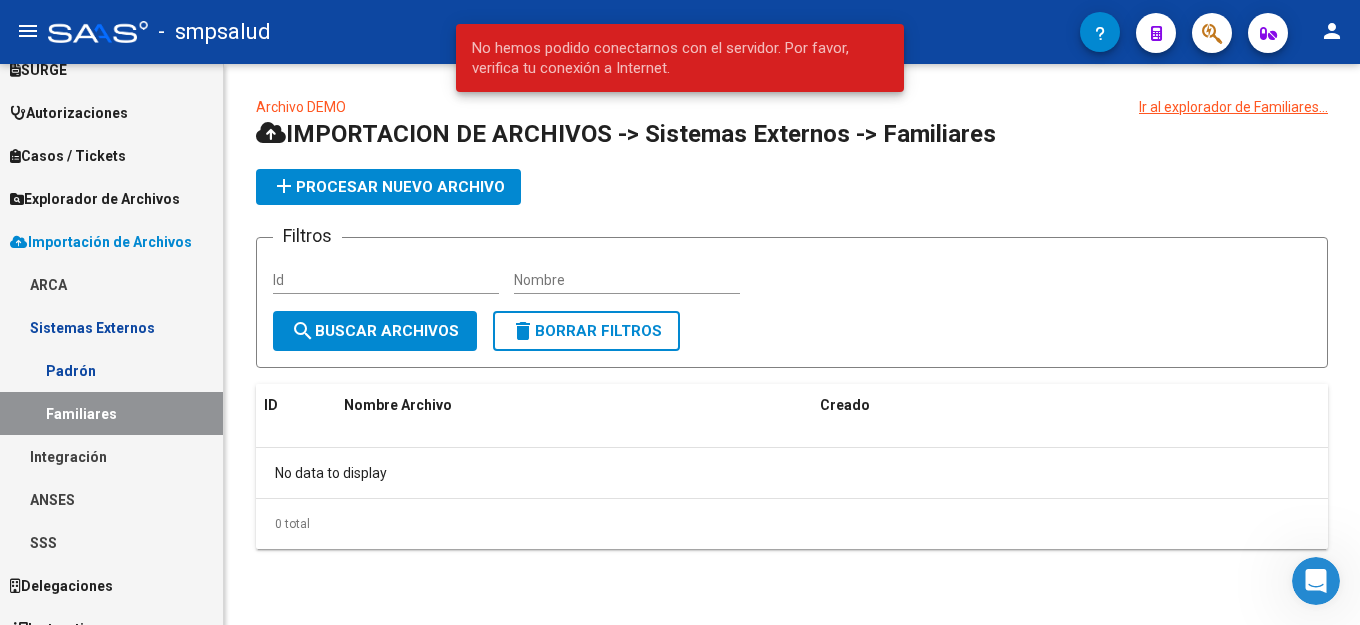 click on "Familiares" at bounding box center (111, 413) 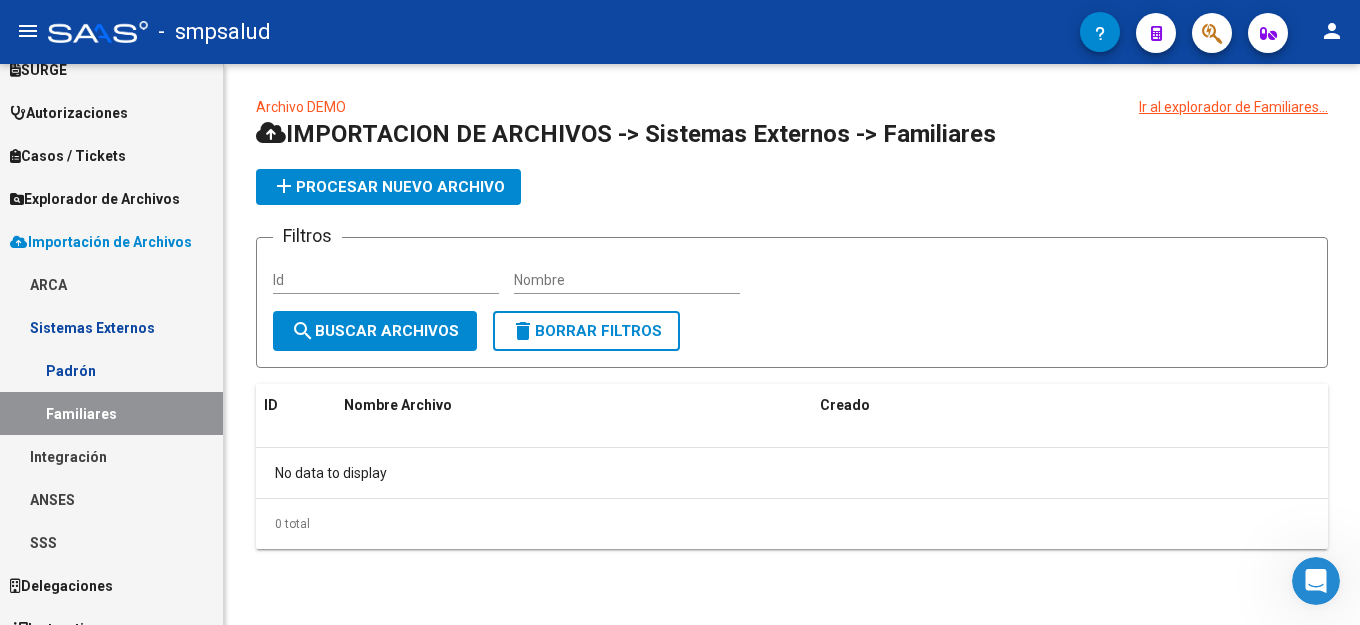 click on "Familiares" at bounding box center [111, 413] 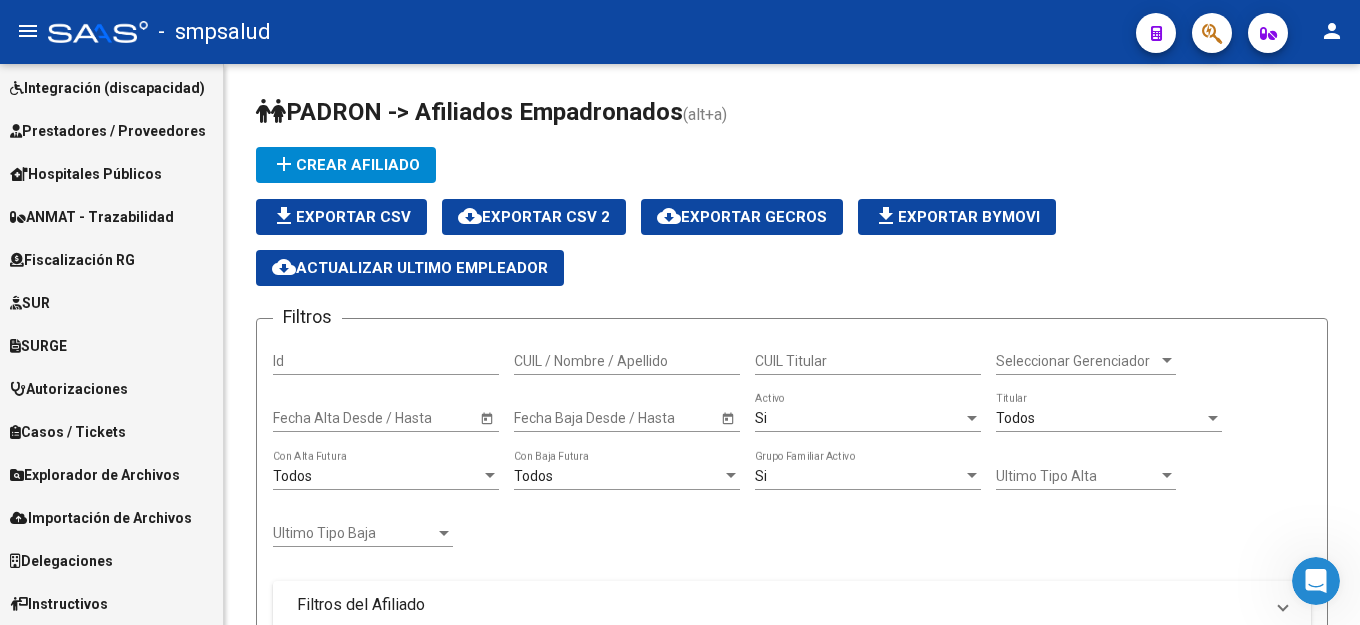scroll, scrollTop: 737, scrollLeft: 0, axis: vertical 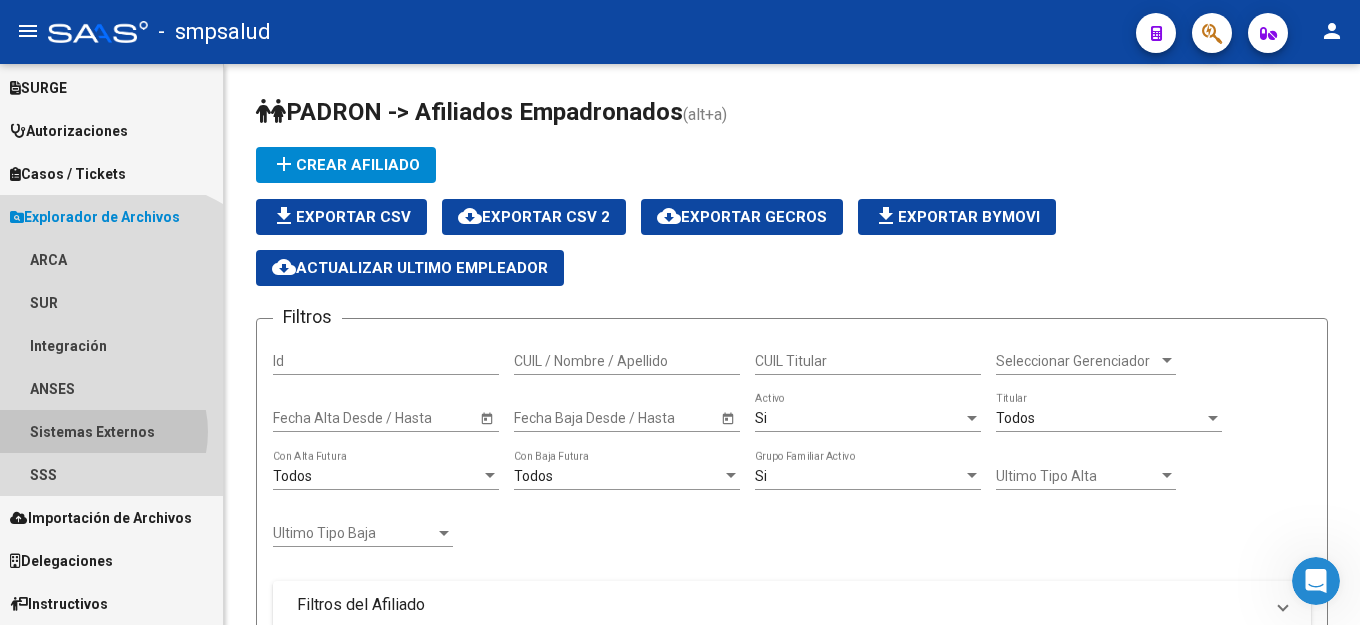 click on "Sistemas Externos" at bounding box center [111, 431] 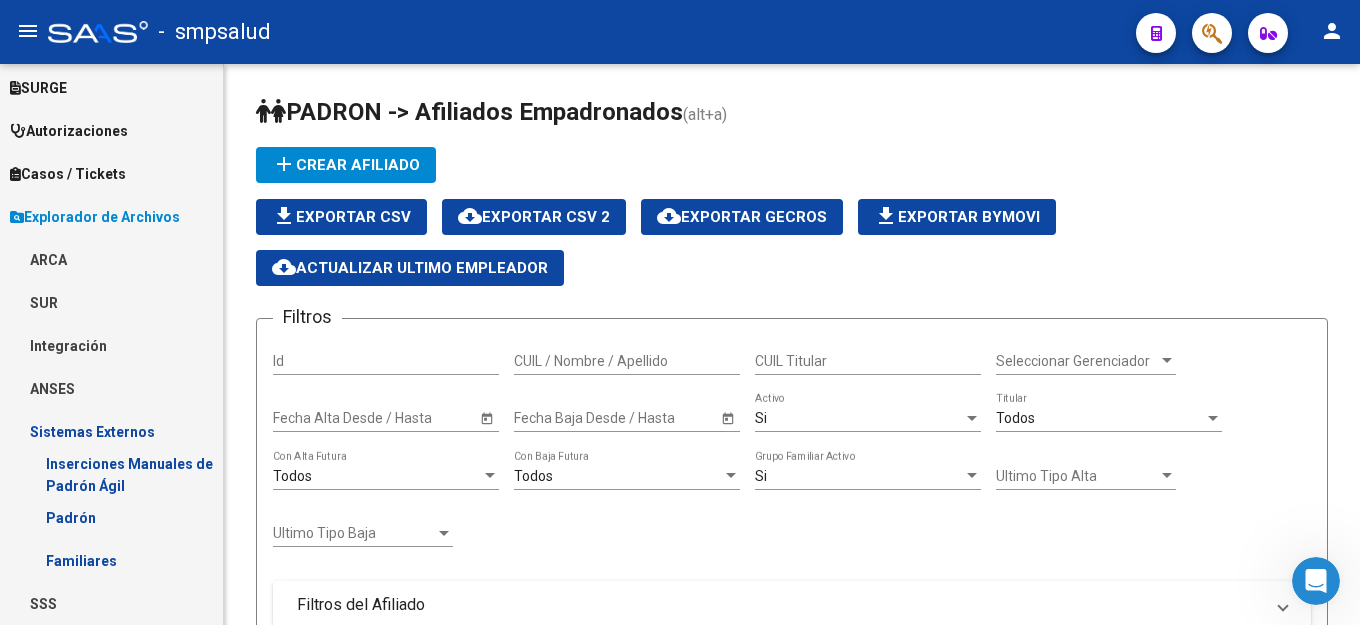 scroll, scrollTop: 1124, scrollLeft: 0, axis: vertical 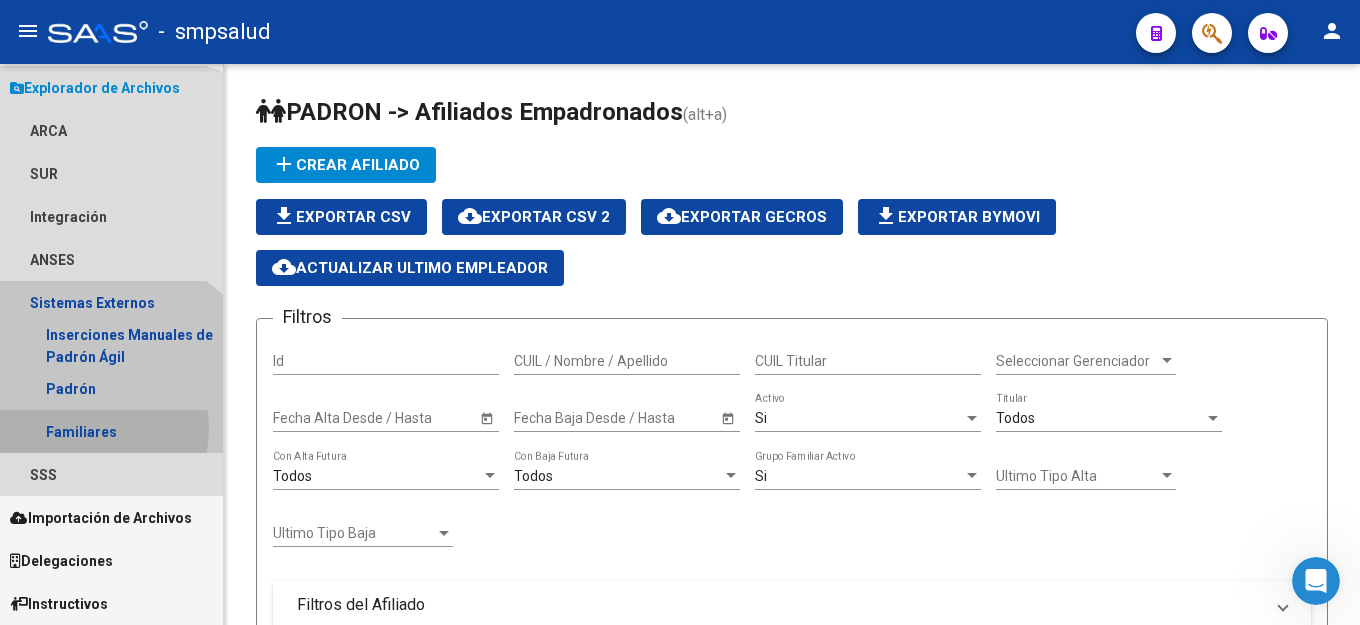 click on "Familiares" at bounding box center [111, 431] 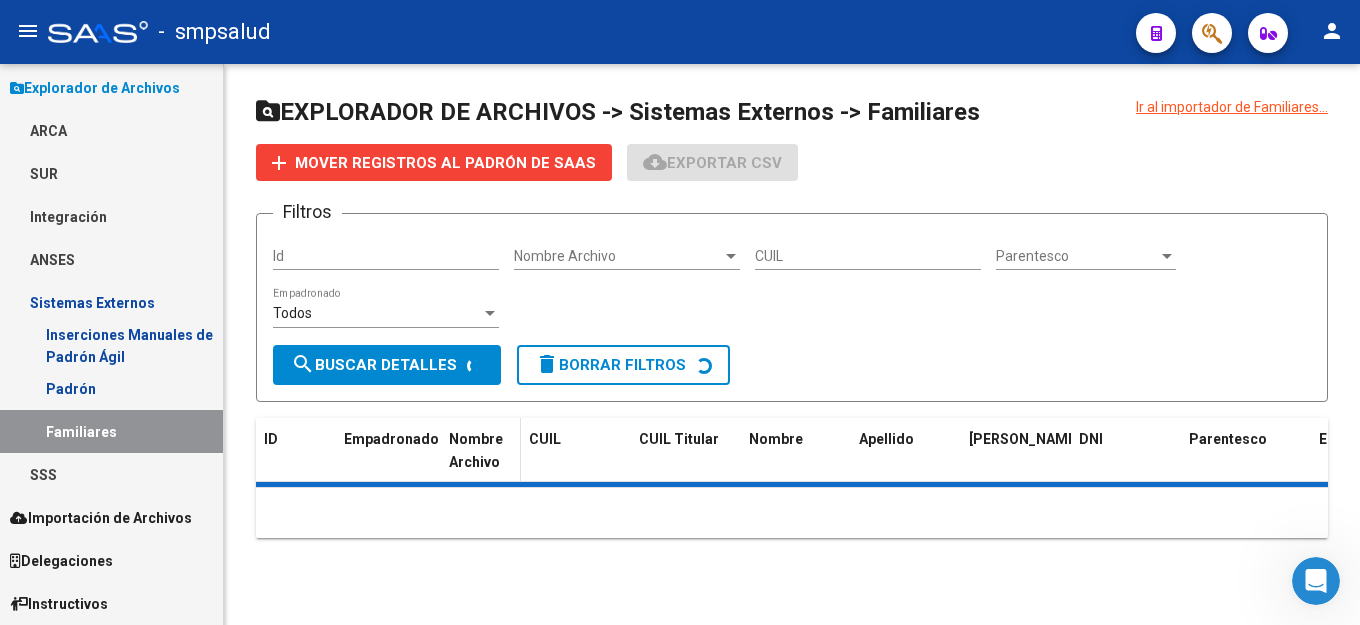 scroll, scrollTop: 651, scrollLeft: 0, axis: vertical 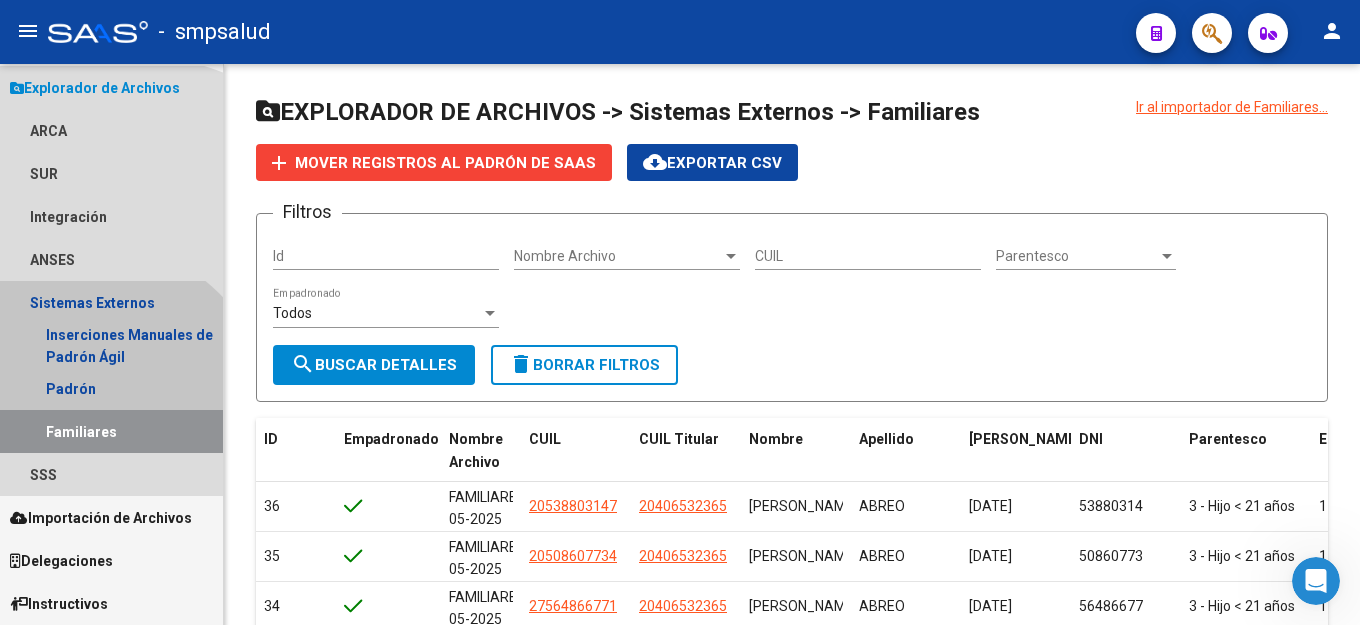 click on "Familiares" at bounding box center (111, 431) 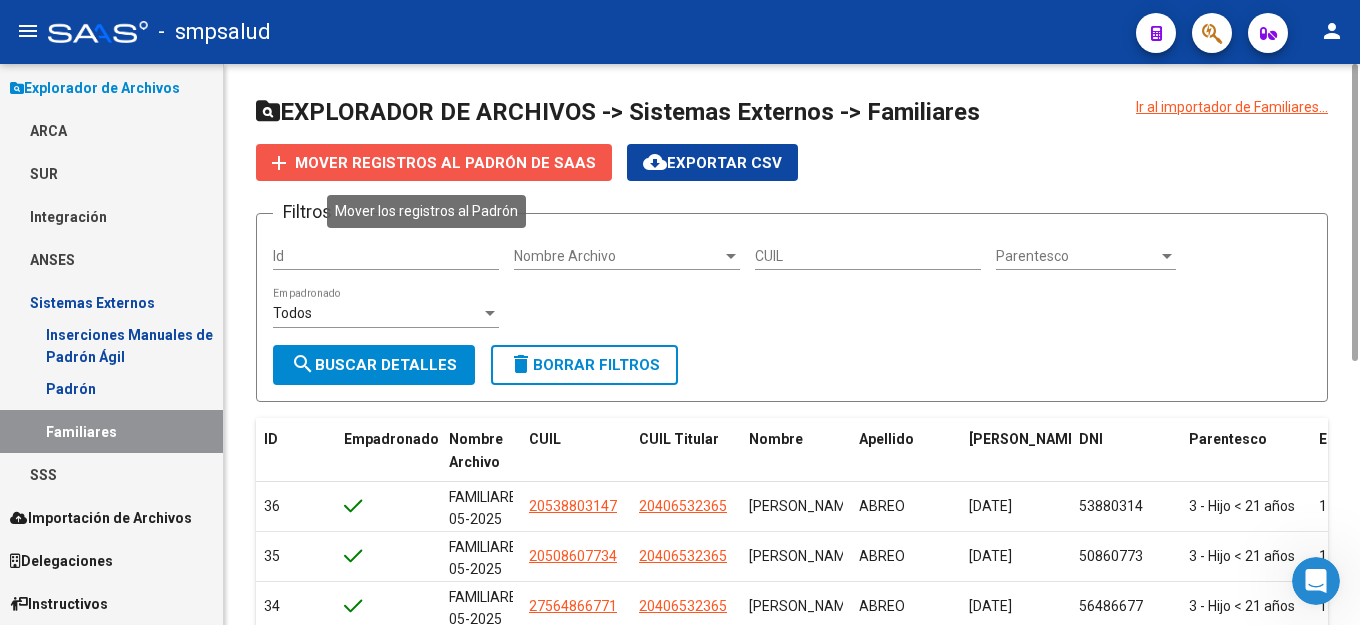 click on "Mover registros al PADRÓN de SAAS" 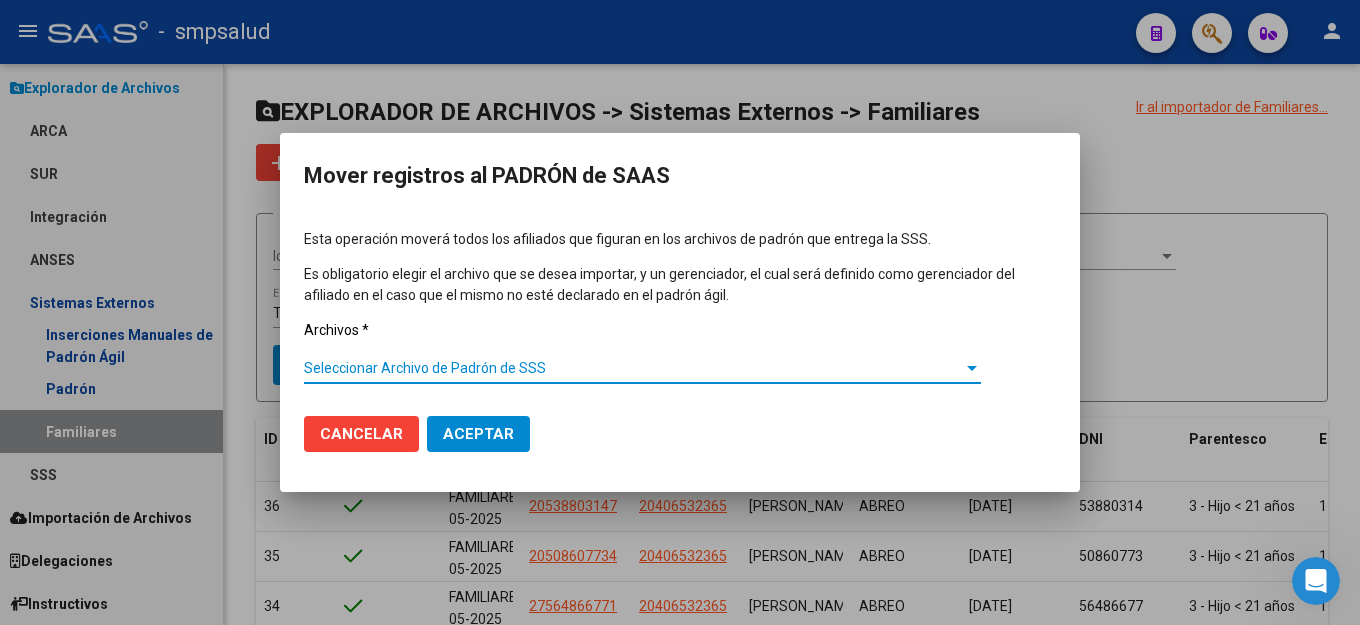 click on "Seleccionar Archivo de Padrón de SSS" at bounding box center [633, 368] 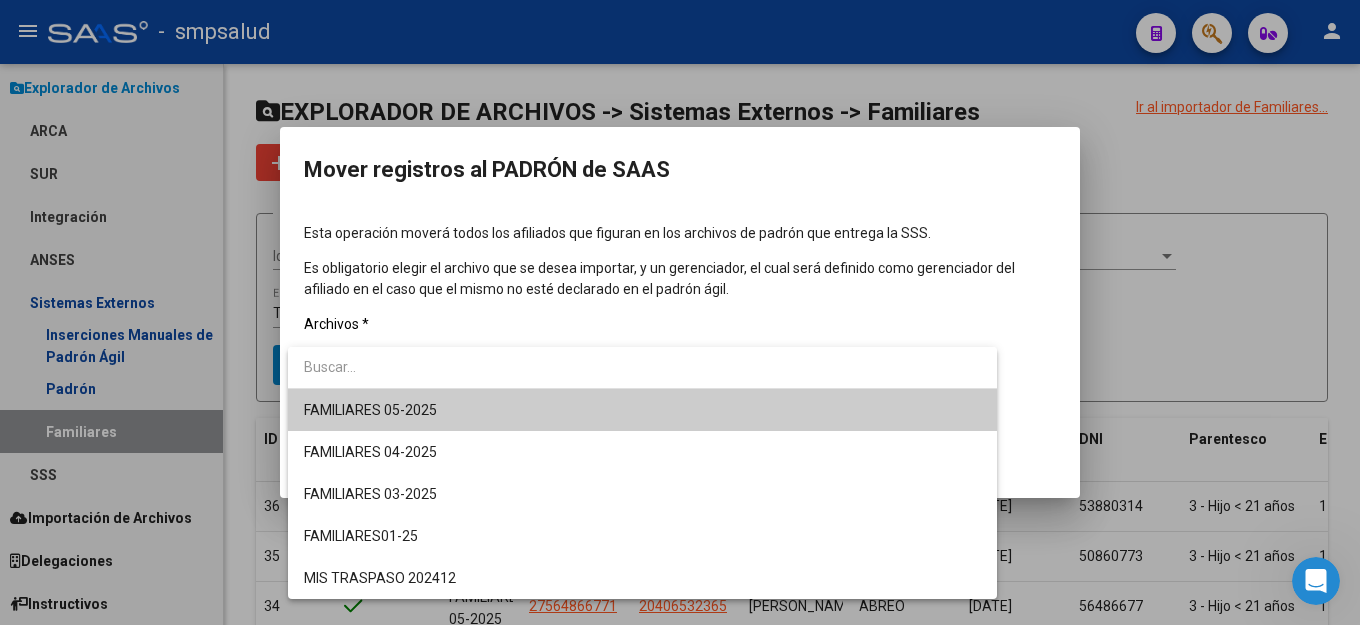 click at bounding box center [680, 312] 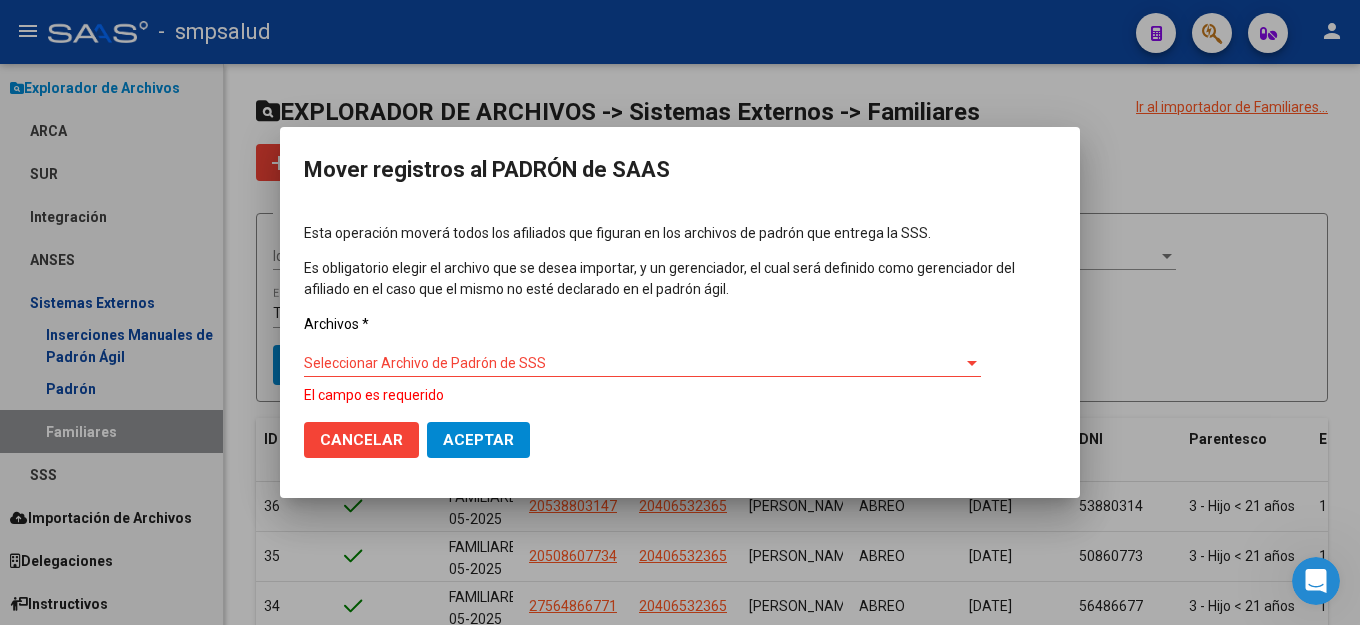 click on "Seleccionar Archivo de Padrón de SSS" at bounding box center (633, 363) 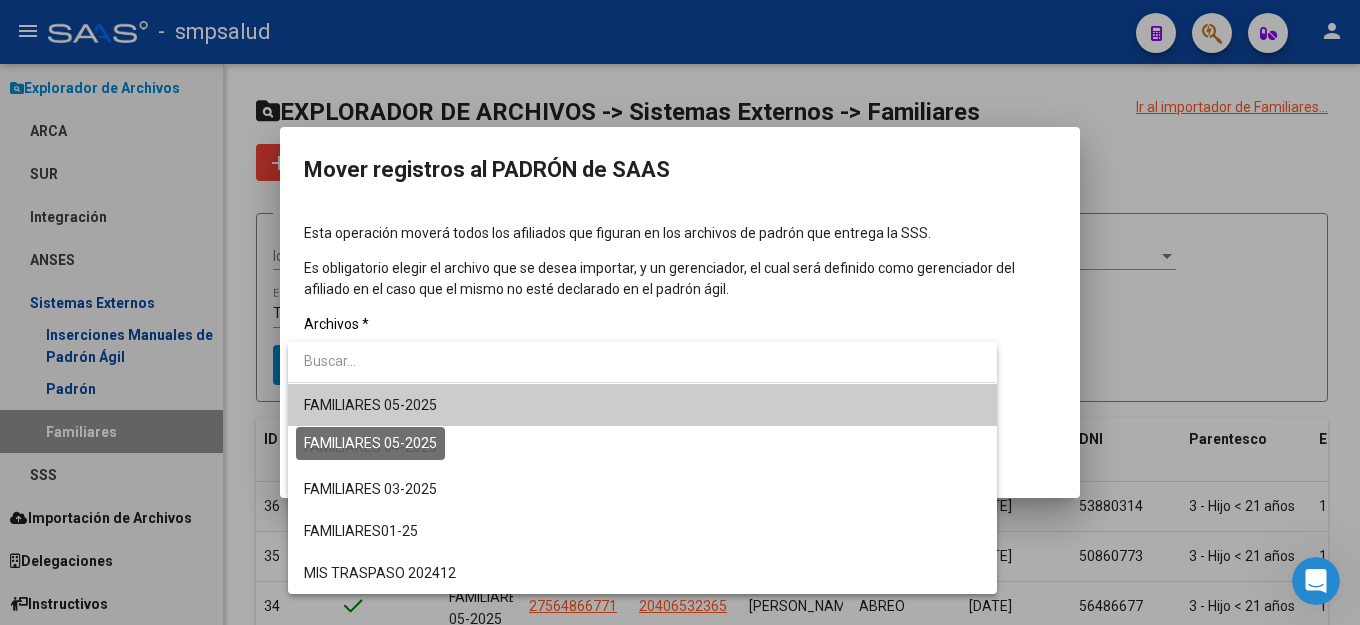 click on "FAMILIARES 05-2025" at bounding box center [370, 405] 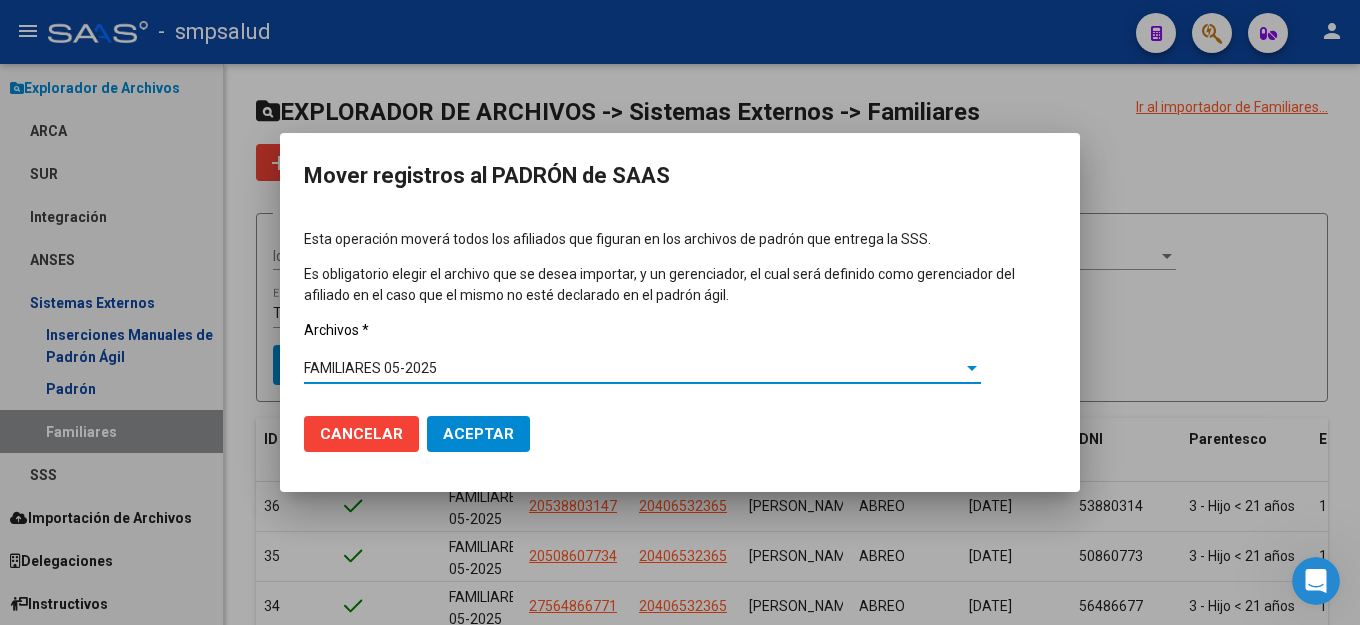 click on "Aceptar" at bounding box center [478, 434] 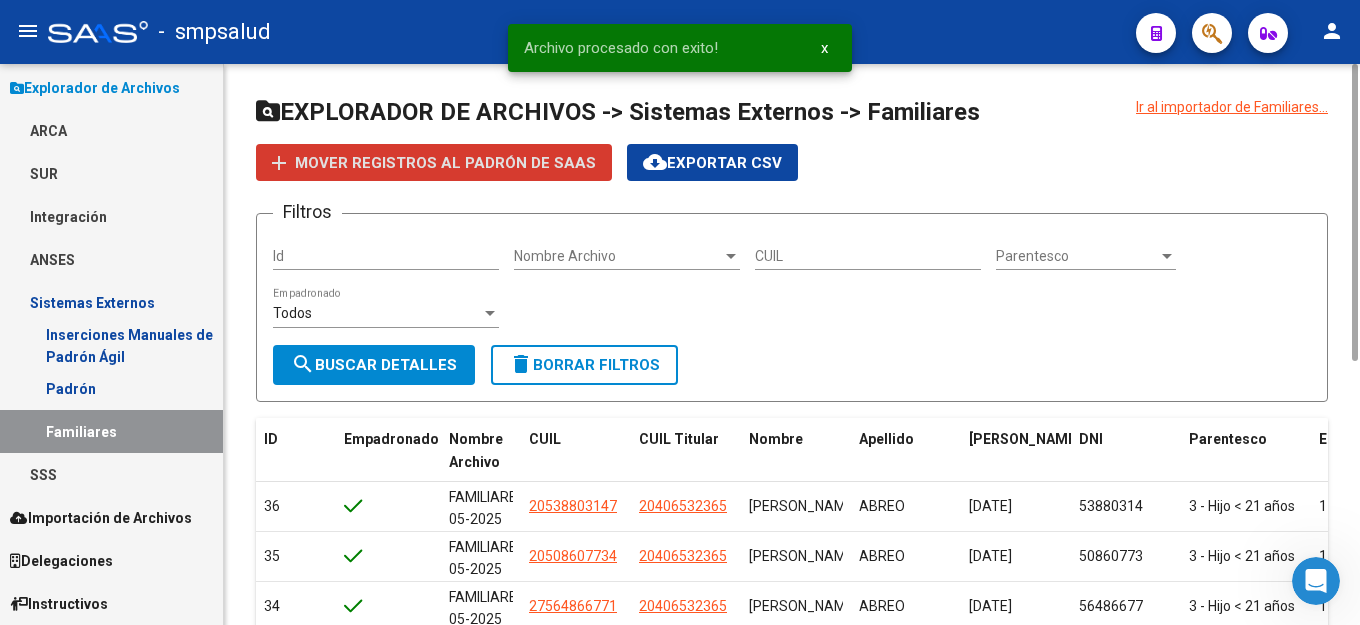 scroll, scrollTop: 496, scrollLeft: 0, axis: vertical 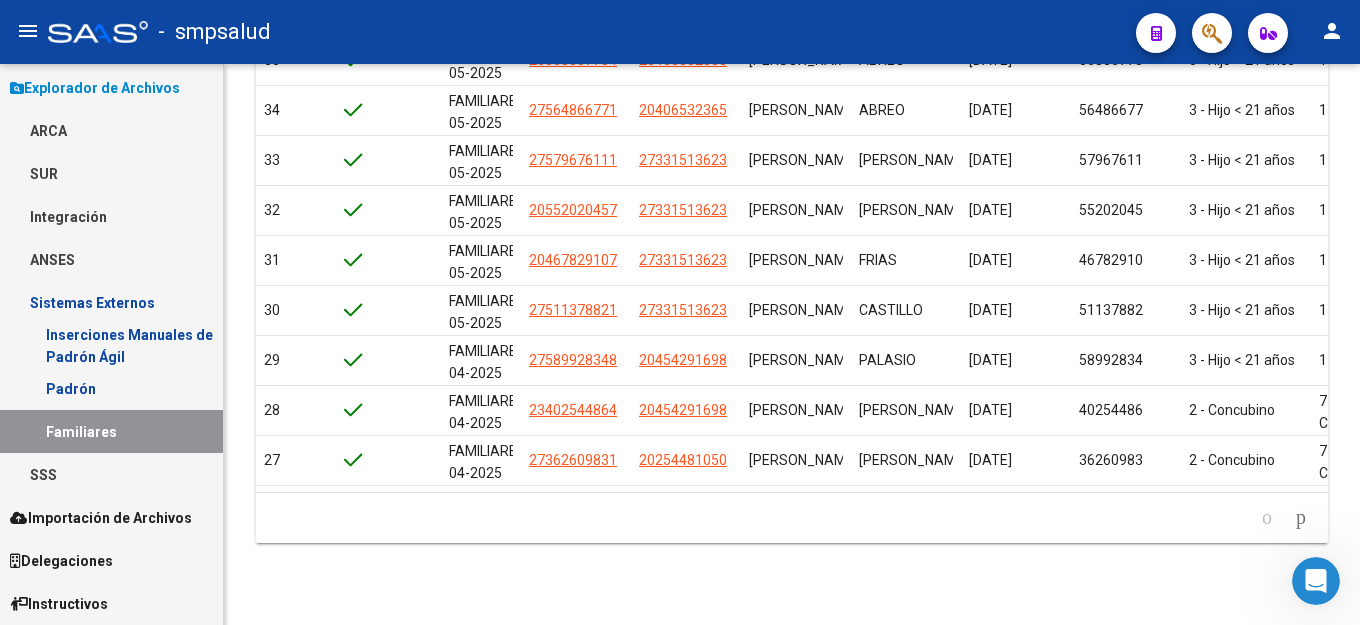 click on "-   smpsalud" 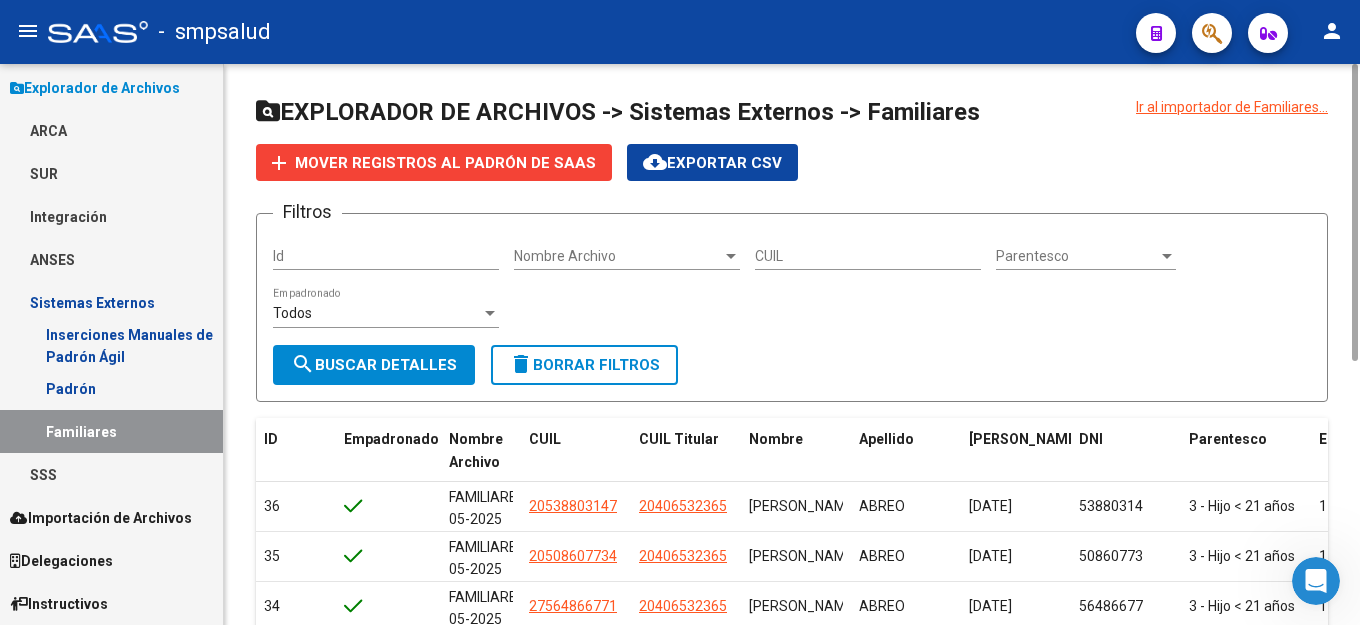 scroll, scrollTop: 408, scrollLeft: 0, axis: vertical 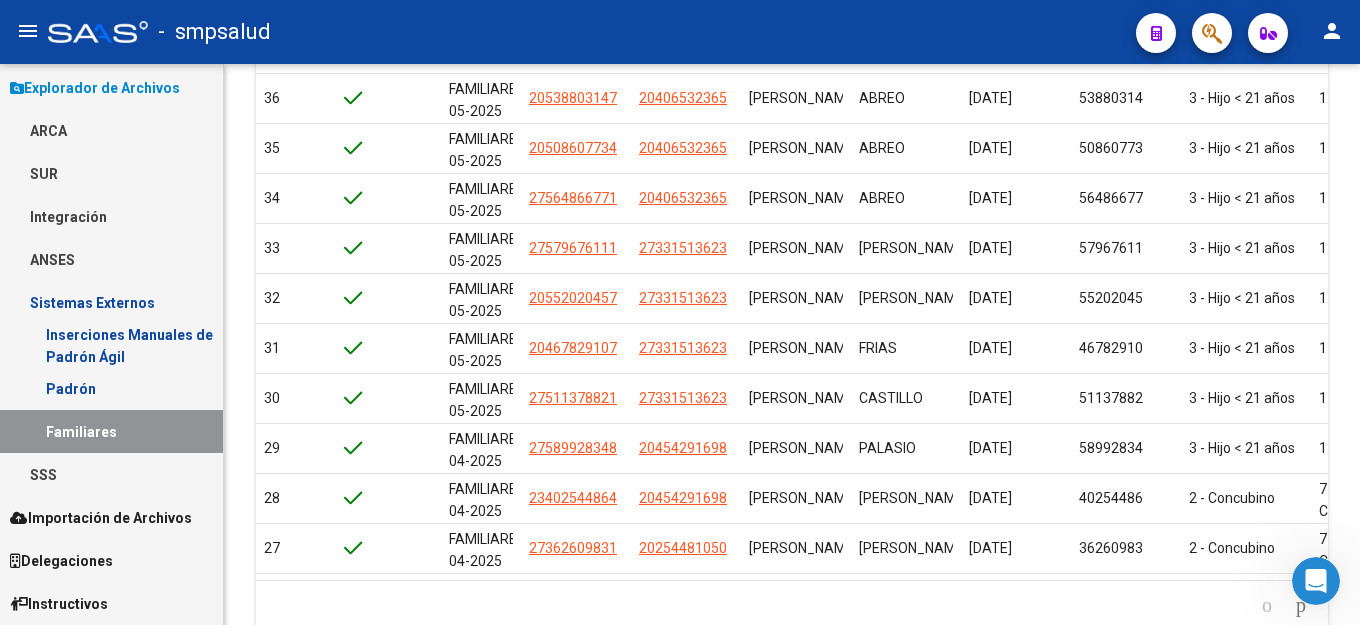 click on "Familiares" at bounding box center (111, 431) 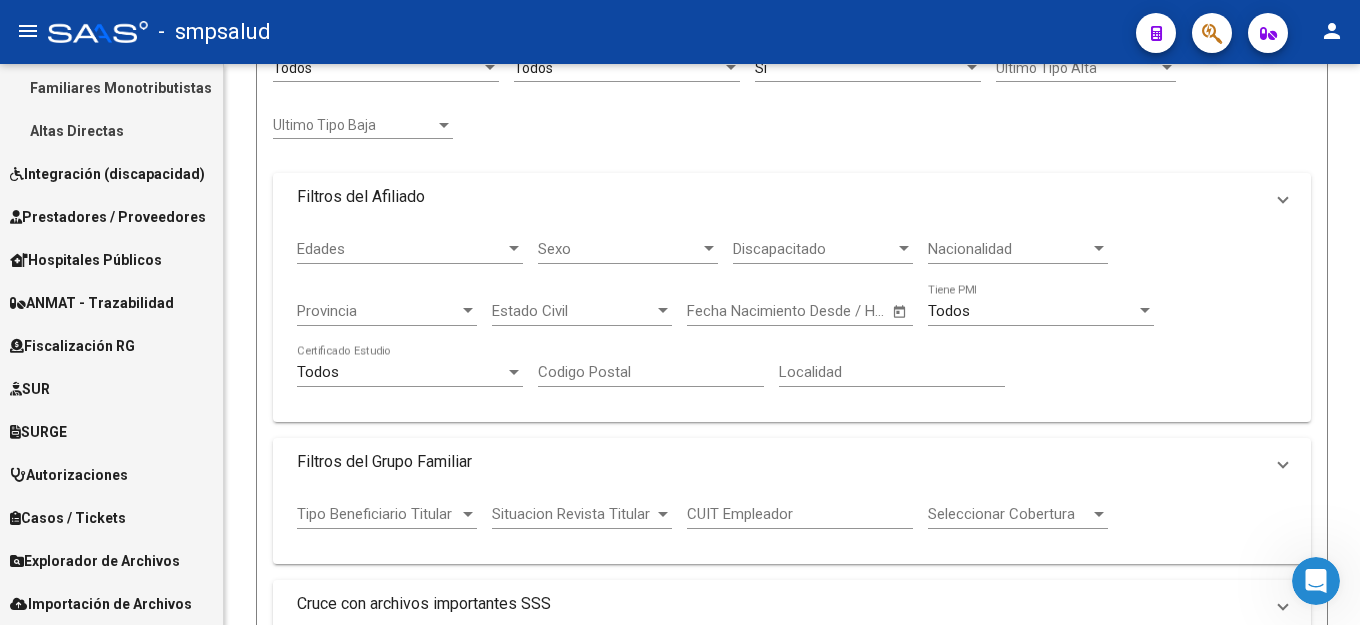 scroll, scrollTop: 0, scrollLeft: 0, axis: both 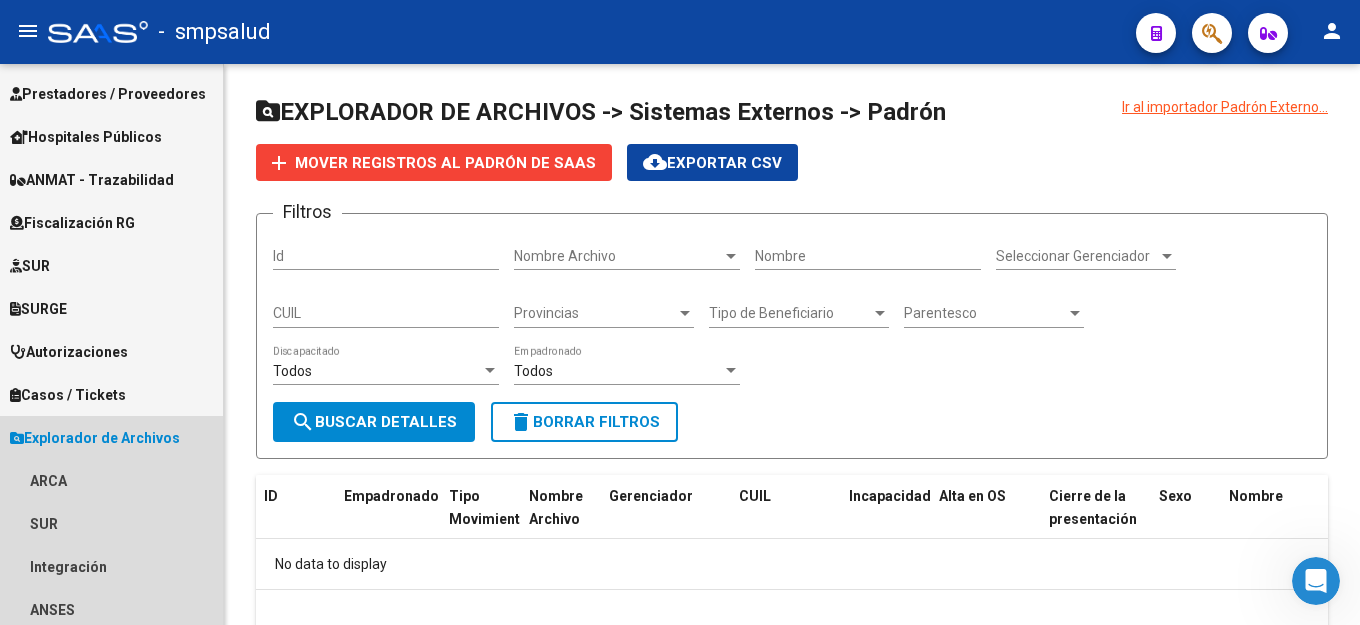 click on "Explorador de Archivos" at bounding box center [95, 438] 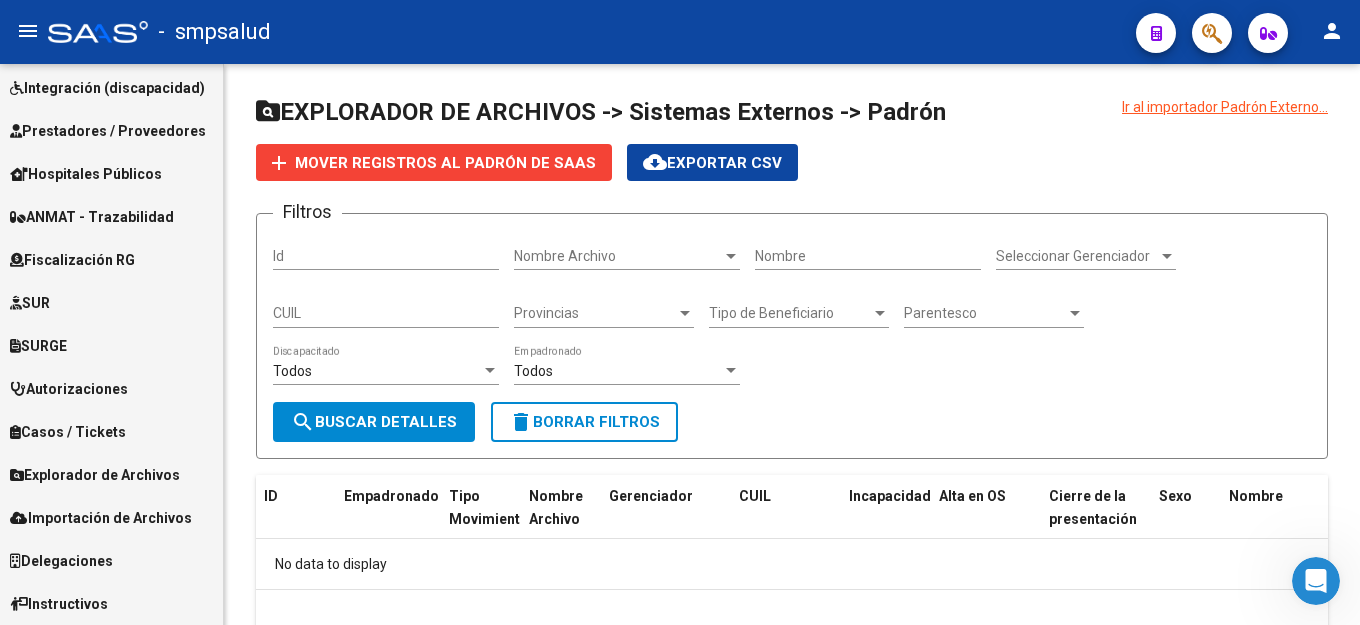 scroll, scrollTop: 264, scrollLeft: 0, axis: vertical 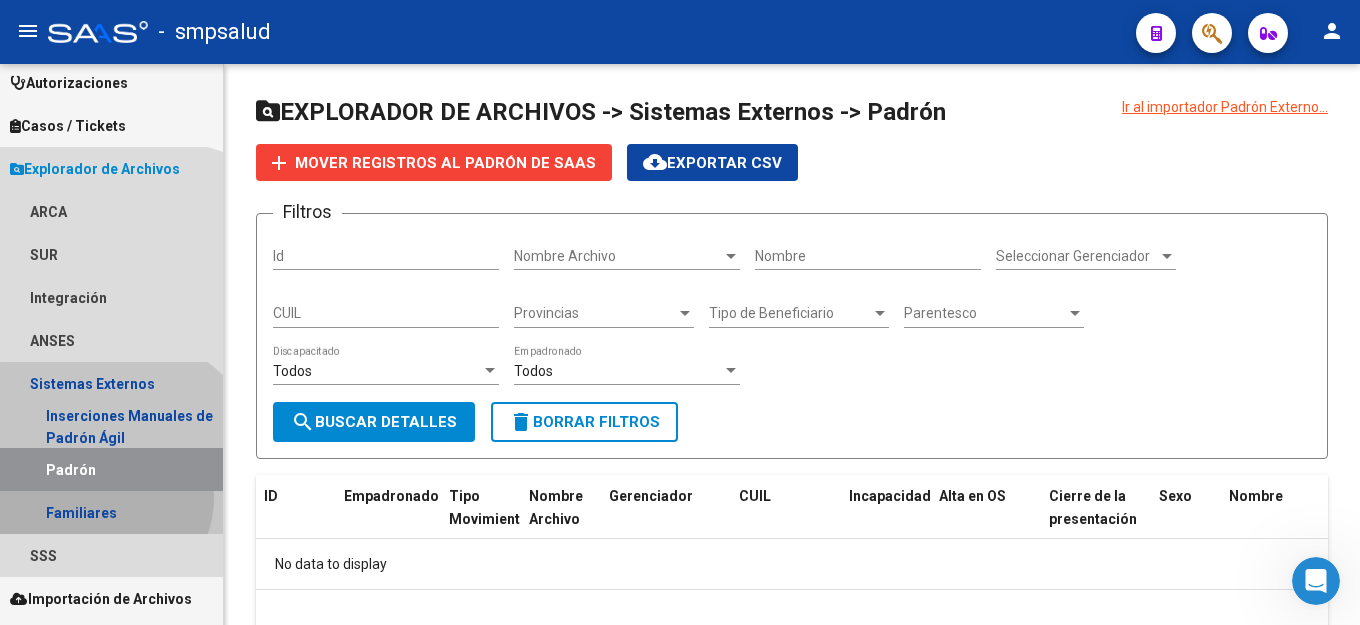 click on "Familiares" at bounding box center (111, 512) 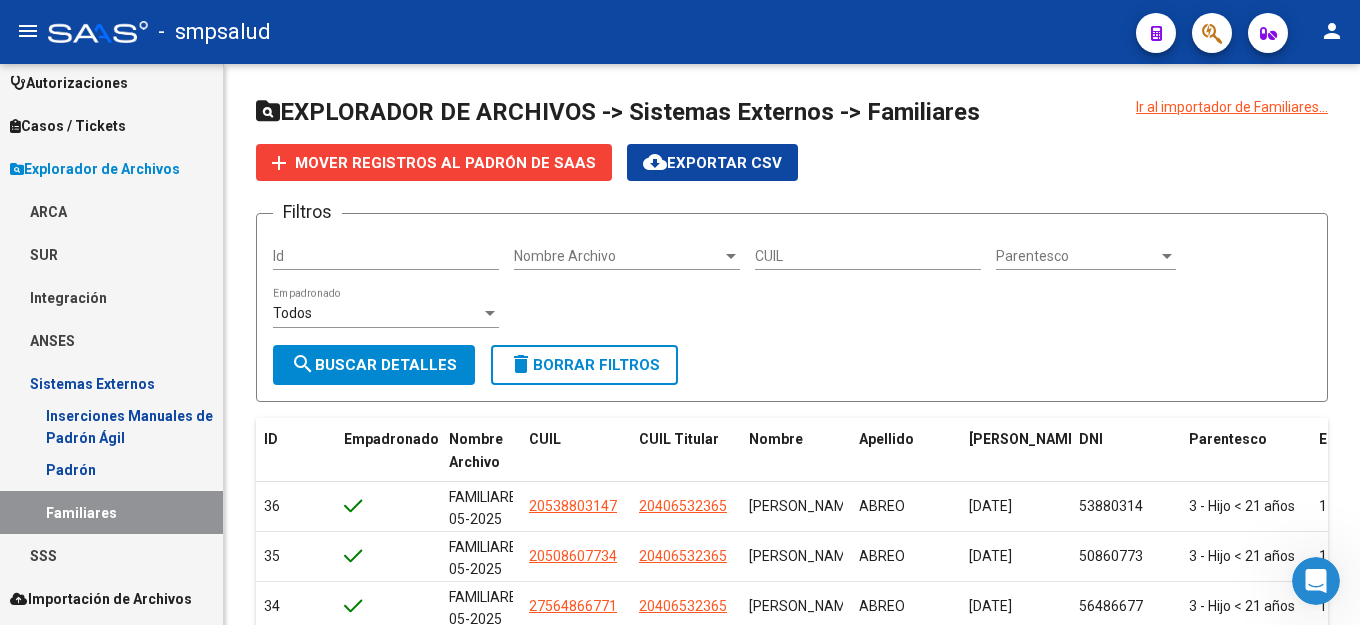 scroll, scrollTop: 651, scrollLeft: 0, axis: vertical 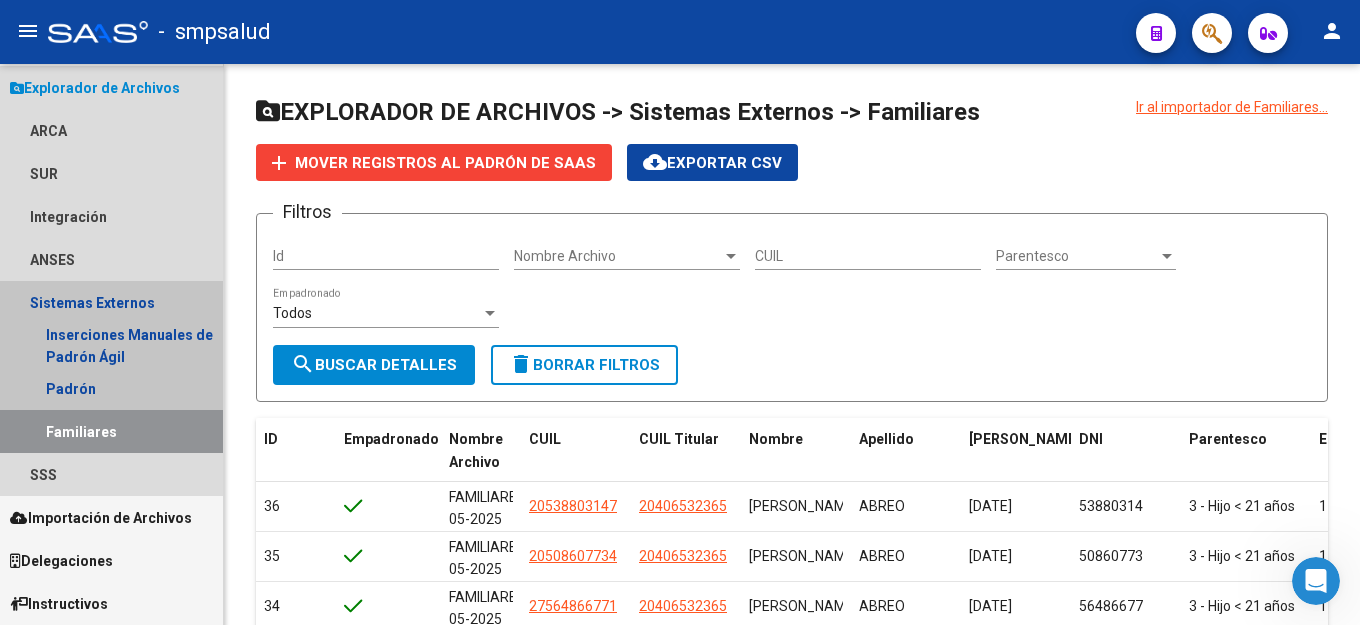 click on "Sistemas Externos" at bounding box center [111, 302] 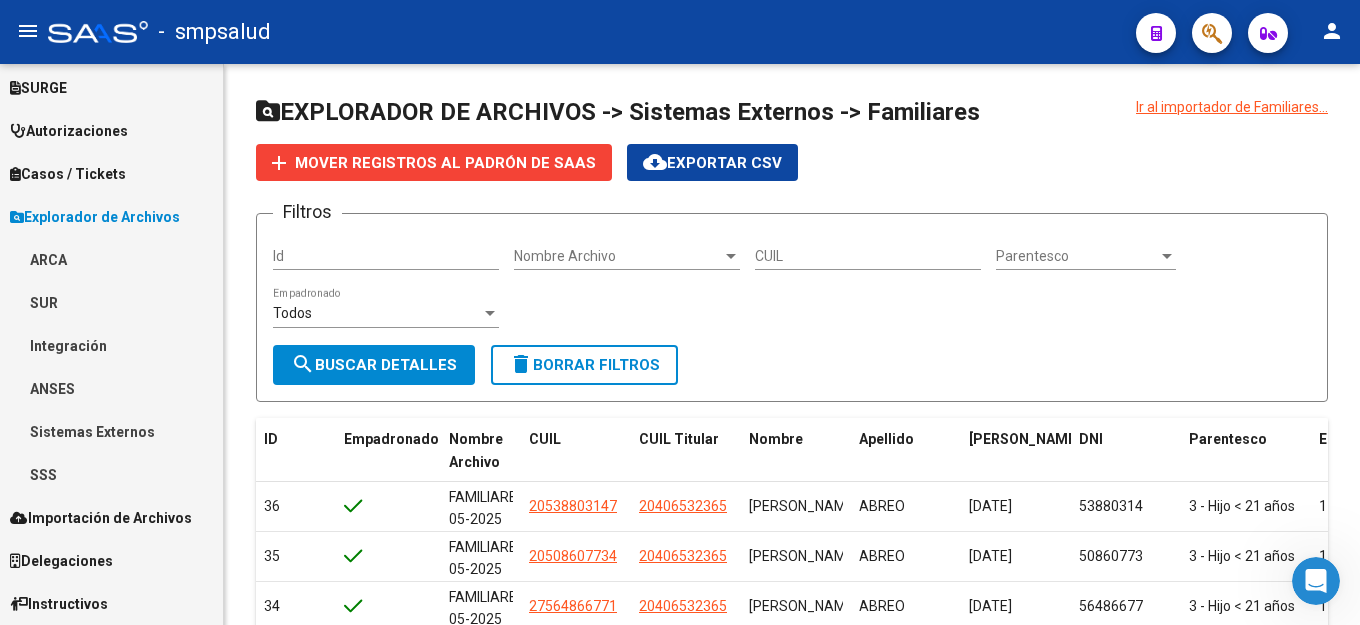 scroll, scrollTop: 522, scrollLeft: 0, axis: vertical 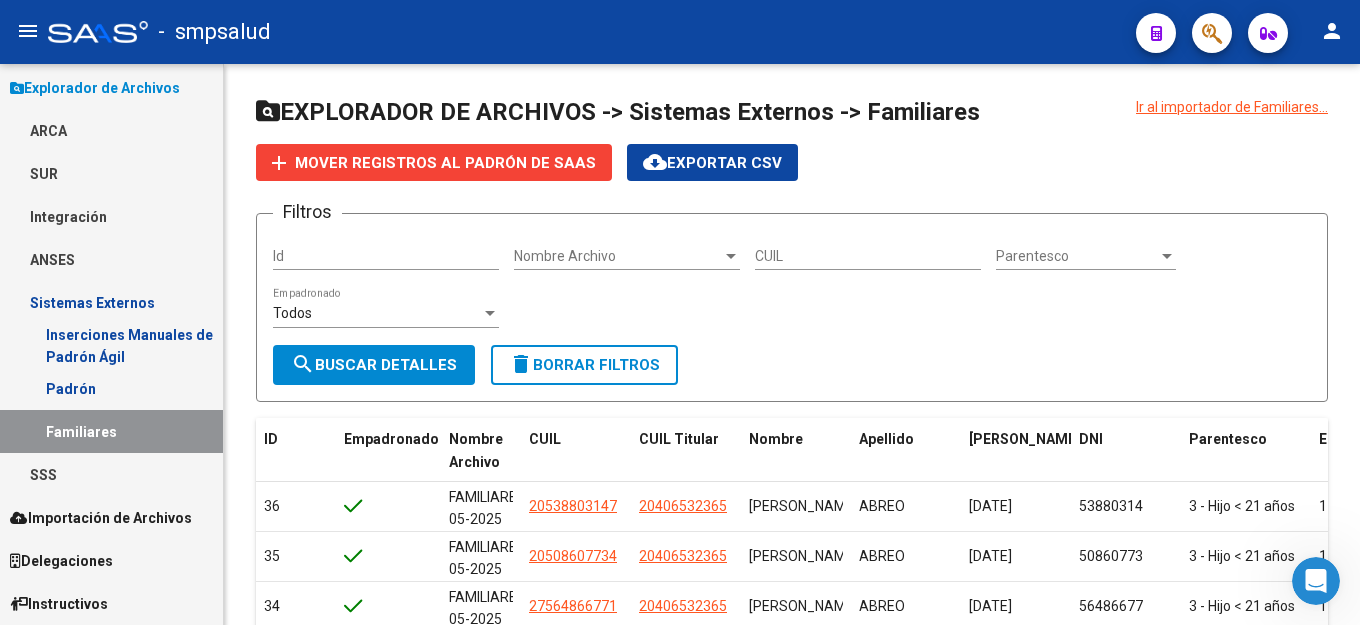 click on "Importación de Archivos" at bounding box center [101, 518] 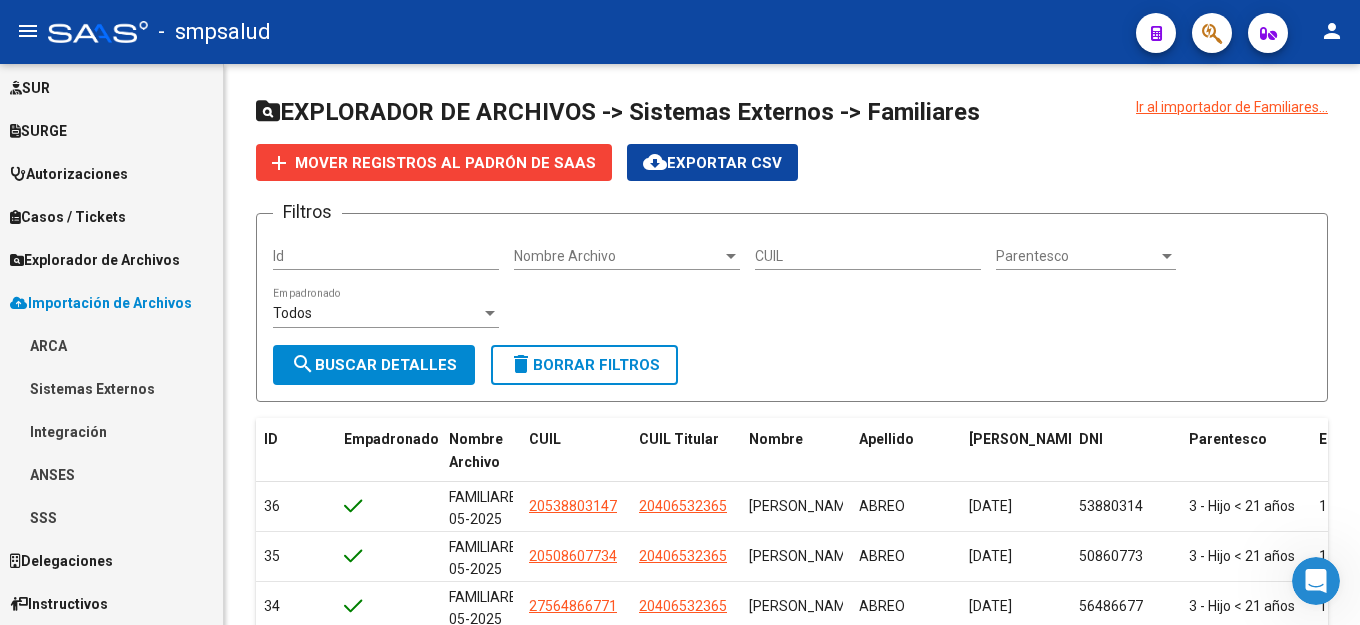 scroll, scrollTop: 479, scrollLeft: 0, axis: vertical 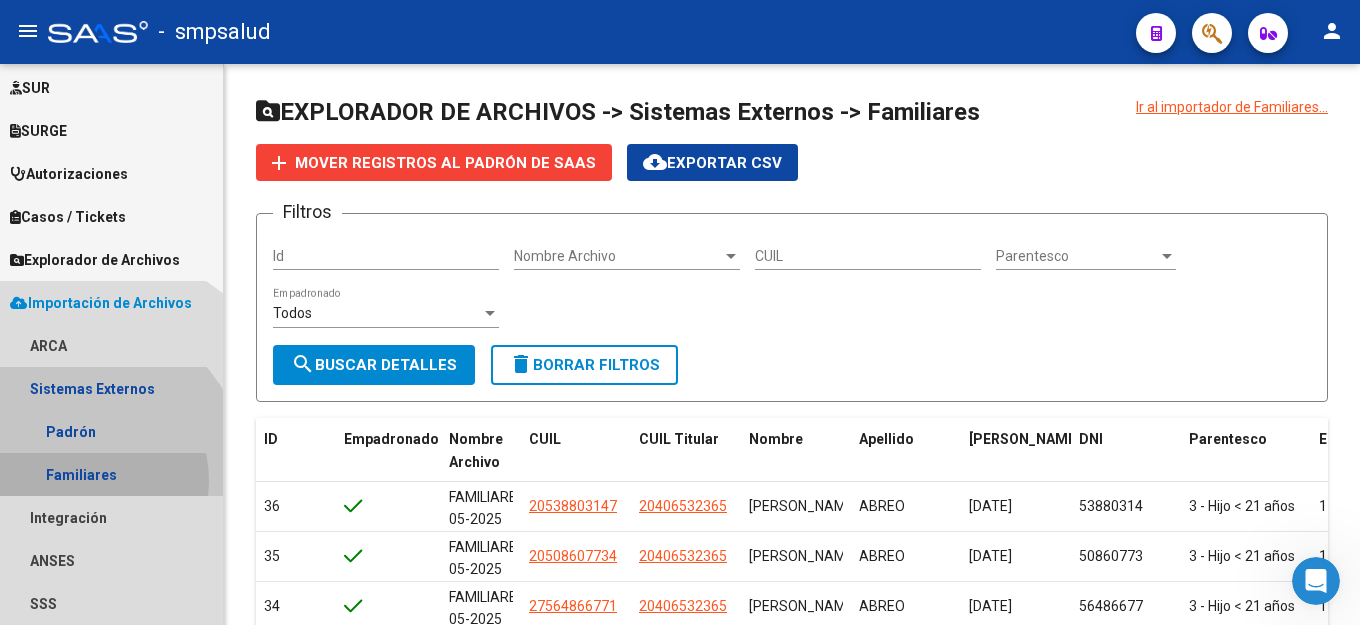 click on "Familiares" at bounding box center [111, 474] 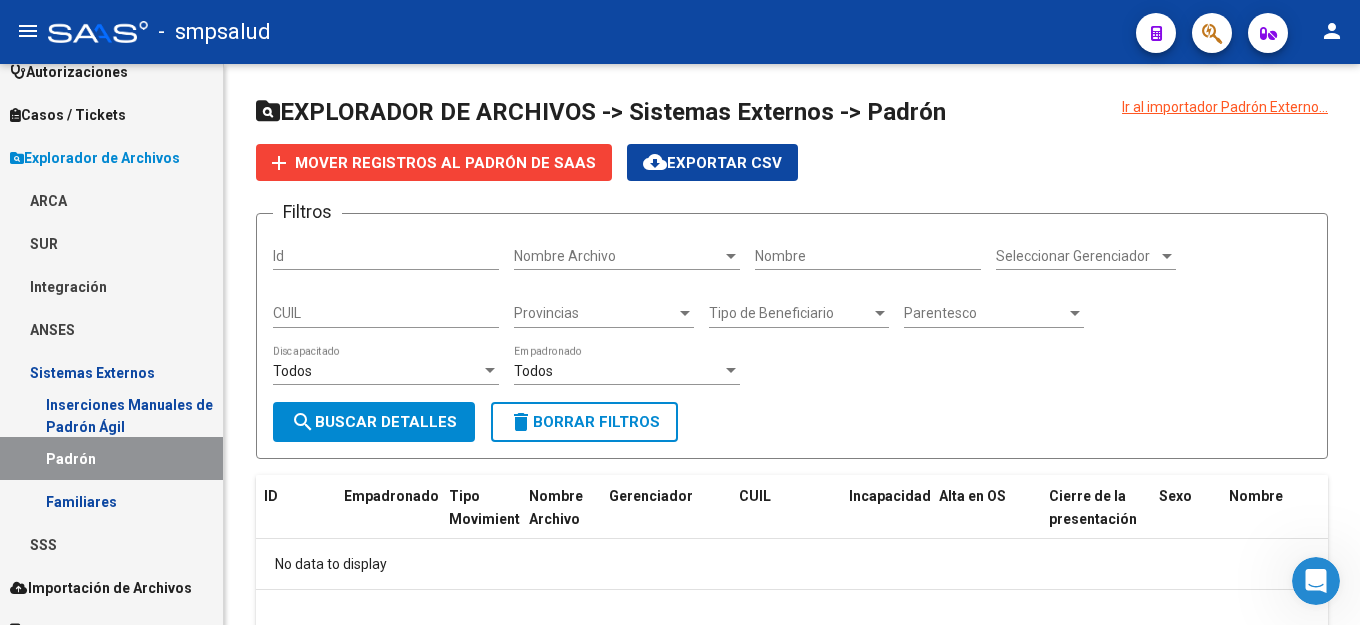 scroll, scrollTop: 651, scrollLeft: 0, axis: vertical 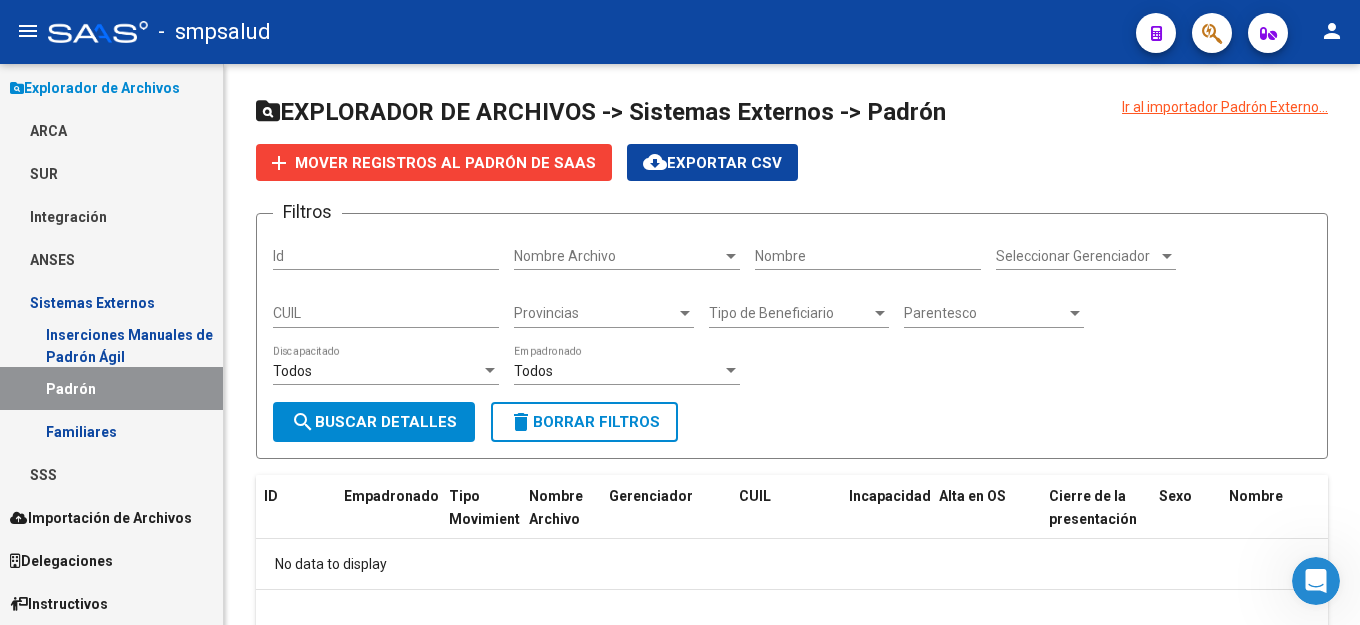 click on "Importación de Archivos" at bounding box center [101, 518] 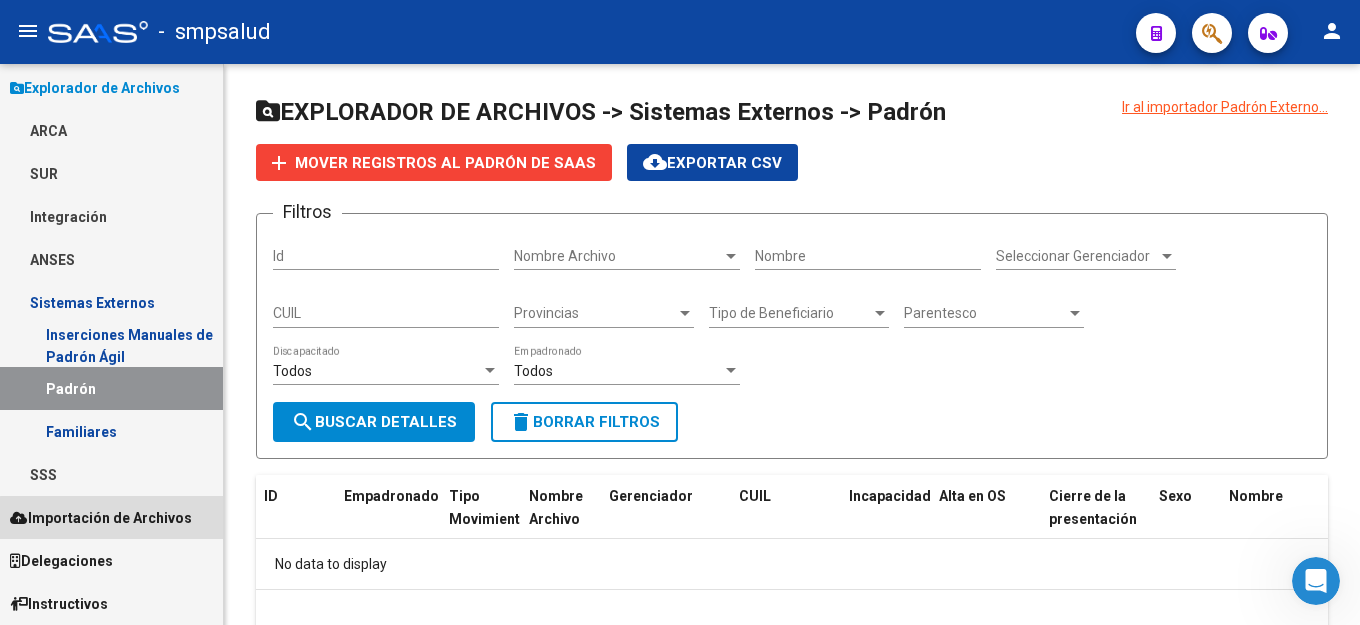click on "Importación de Archivos" at bounding box center [101, 518] 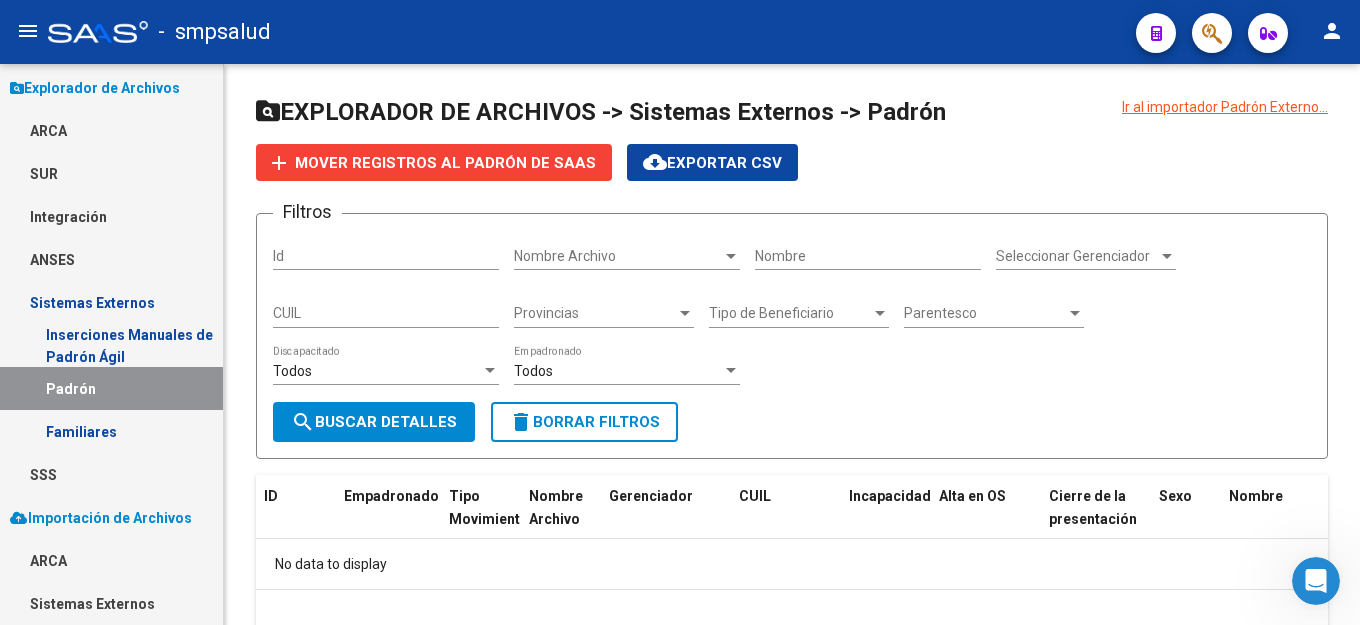 scroll, scrollTop: 855, scrollLeft: 0, axis: vertical 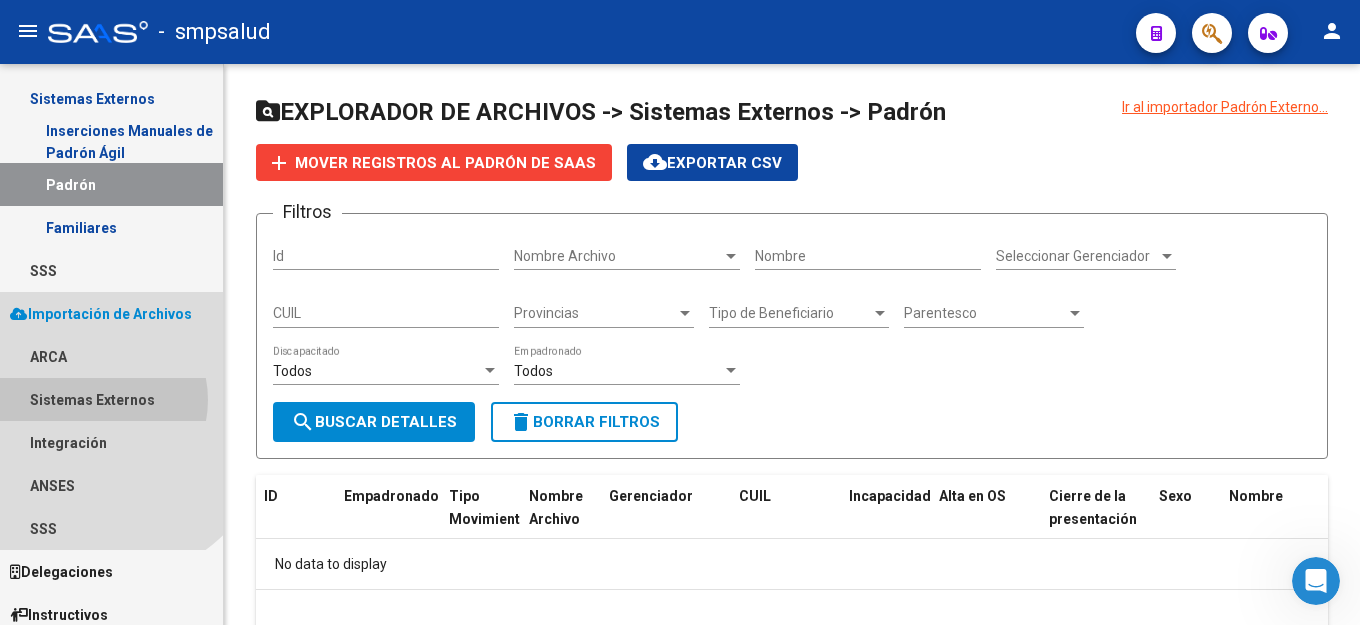 click on "Sistemas Externos" at bounding box center [111, 399] 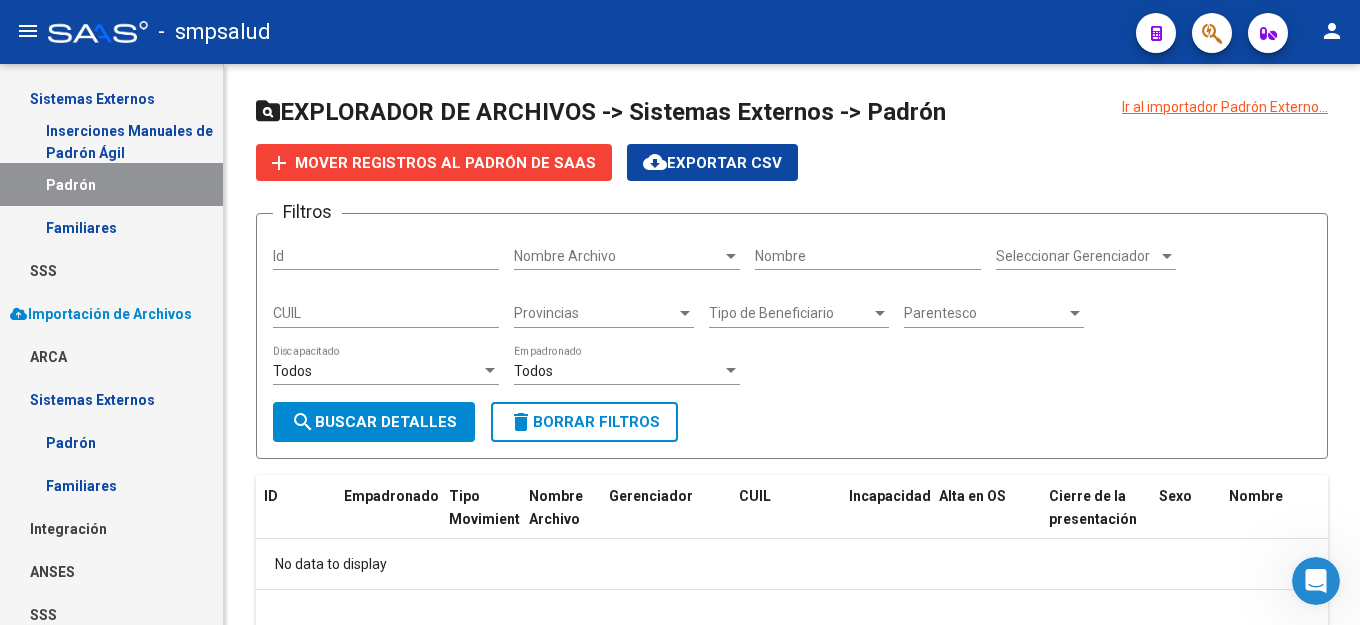 scroll, scrollTop: 952, scrollLeft: 0, axis: vertical 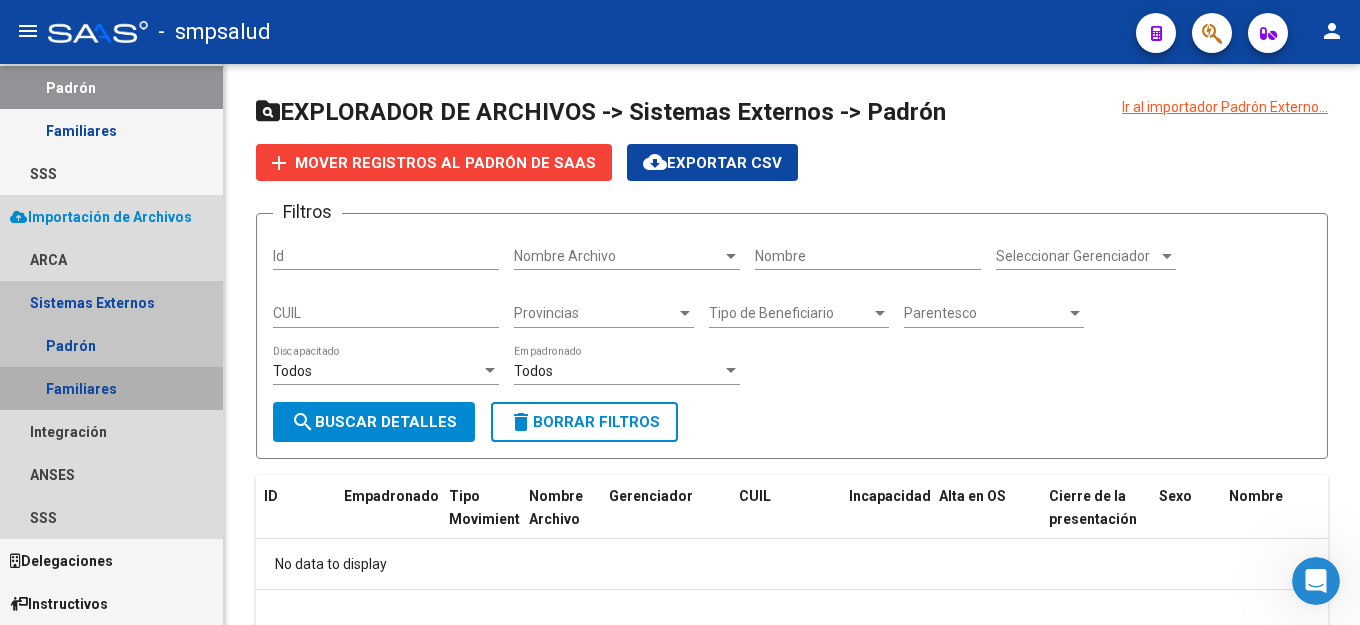 click on "Familiares" at bounding box center (111, 388) 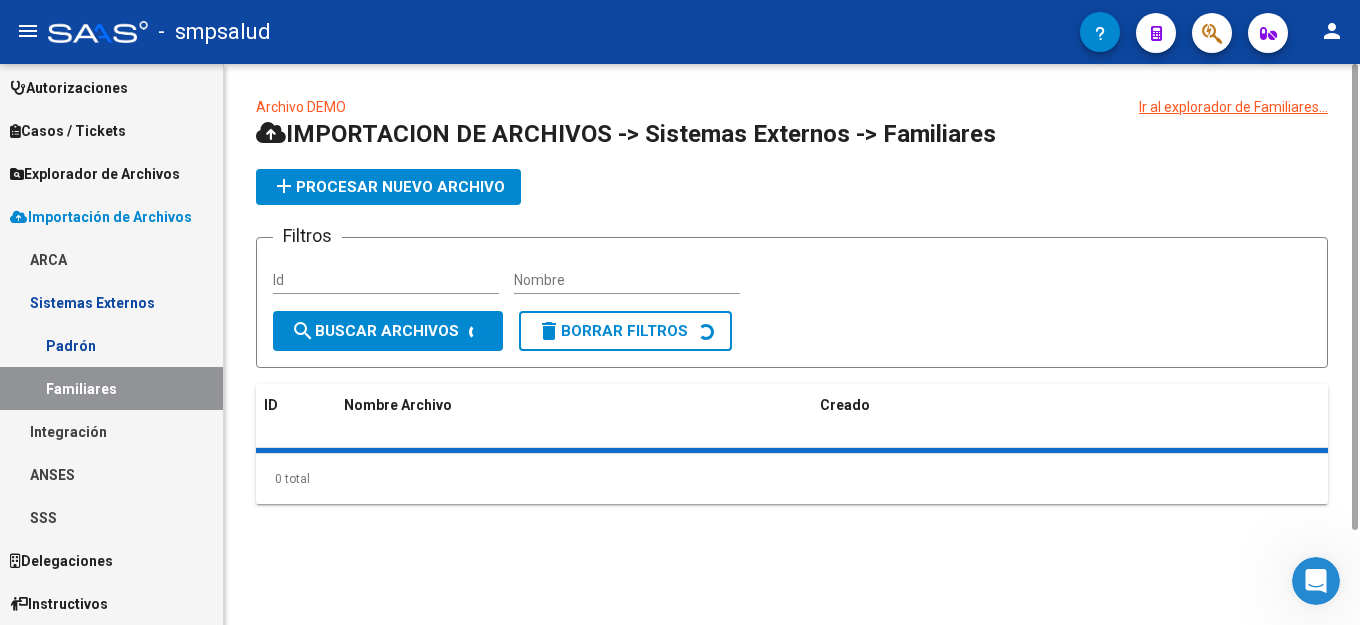 scroll, scrollTop: 565, scrollLeft: 0, axis: vertical 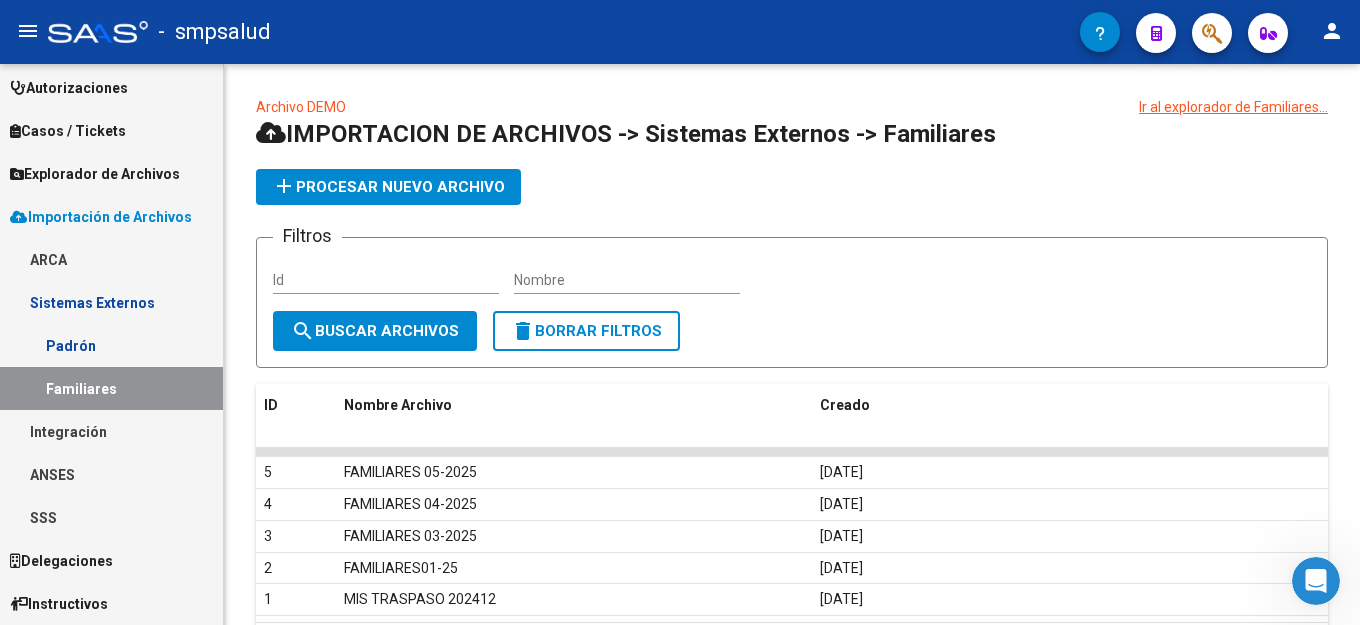 click on "add  Procesar nuevo archivo" 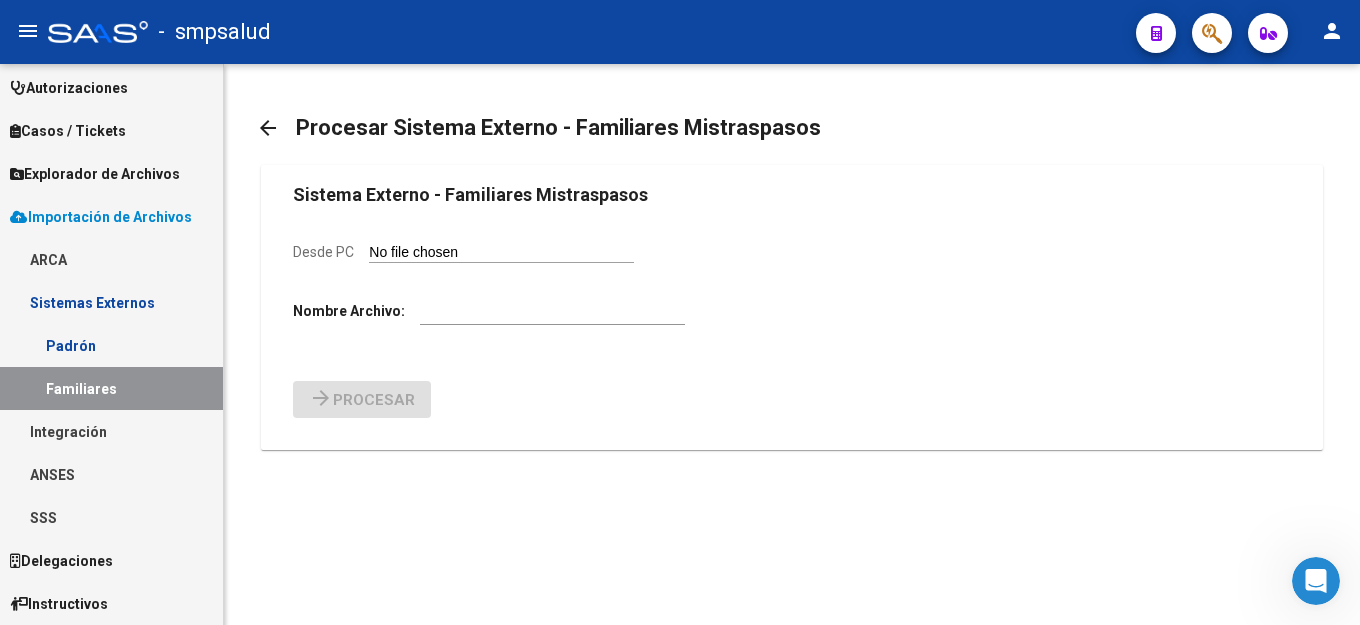 click on "Desde PC" 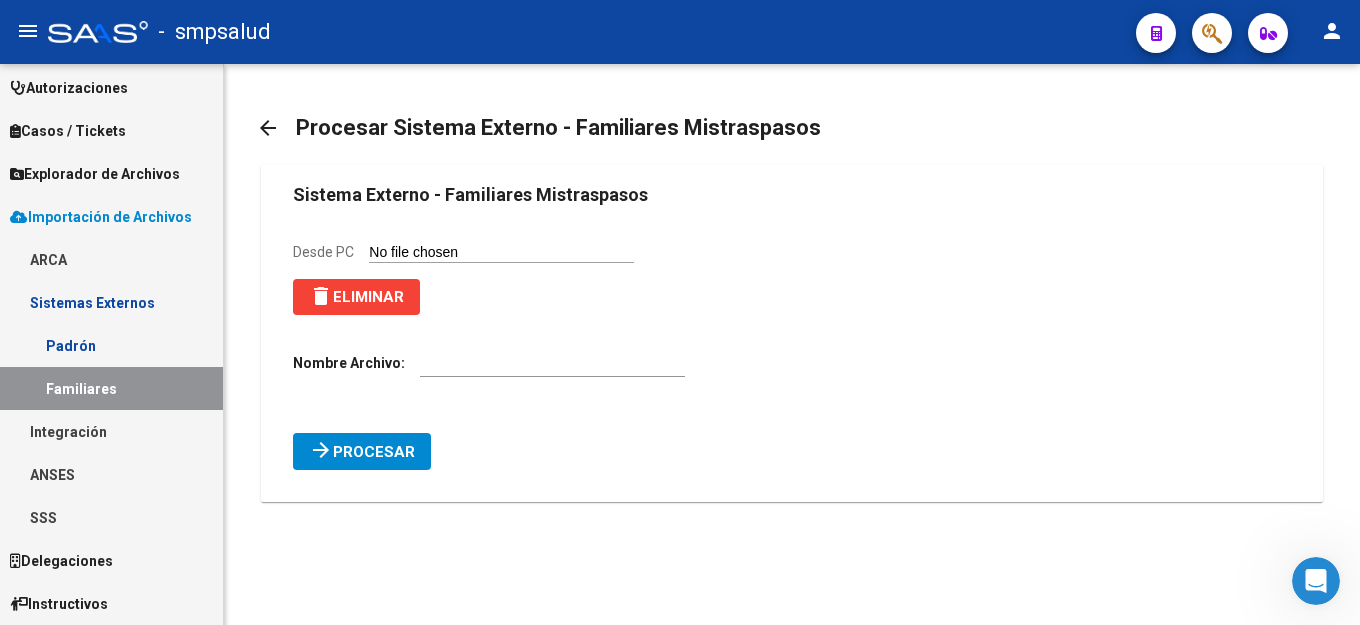 click at bounding box center (552, 363) 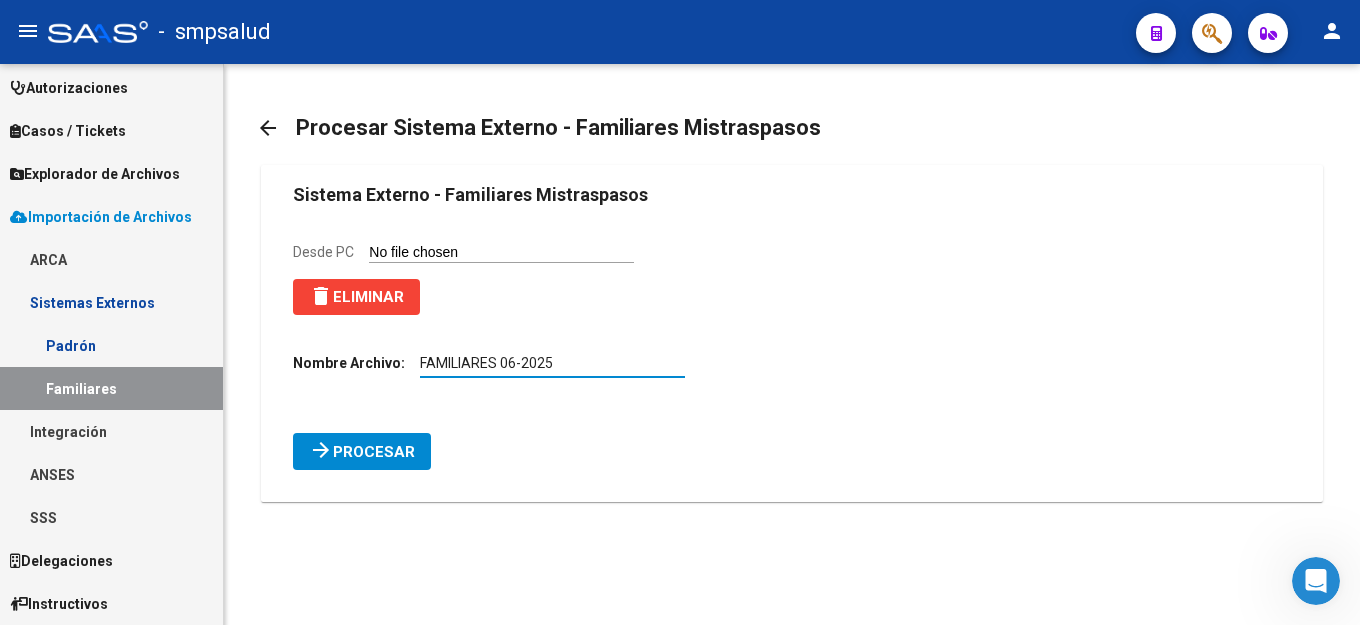 type on "FAMILIARES 06-2025" 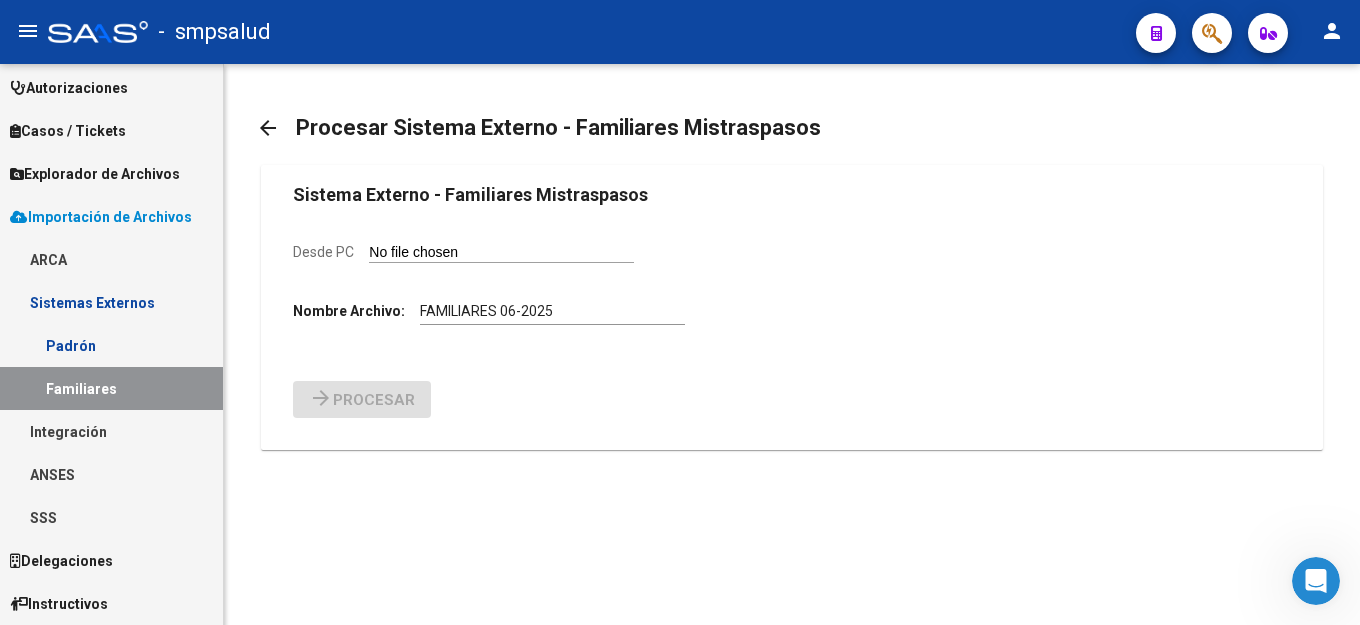 click on "Desde PC" 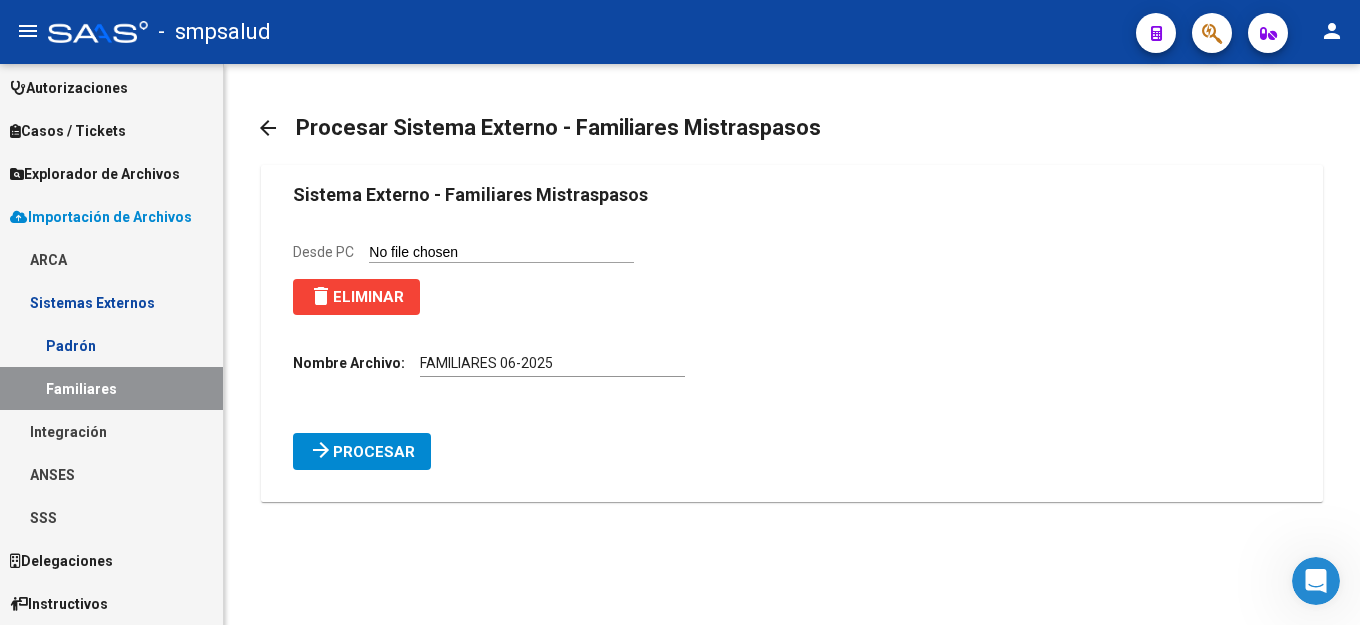 click on "Procesar" 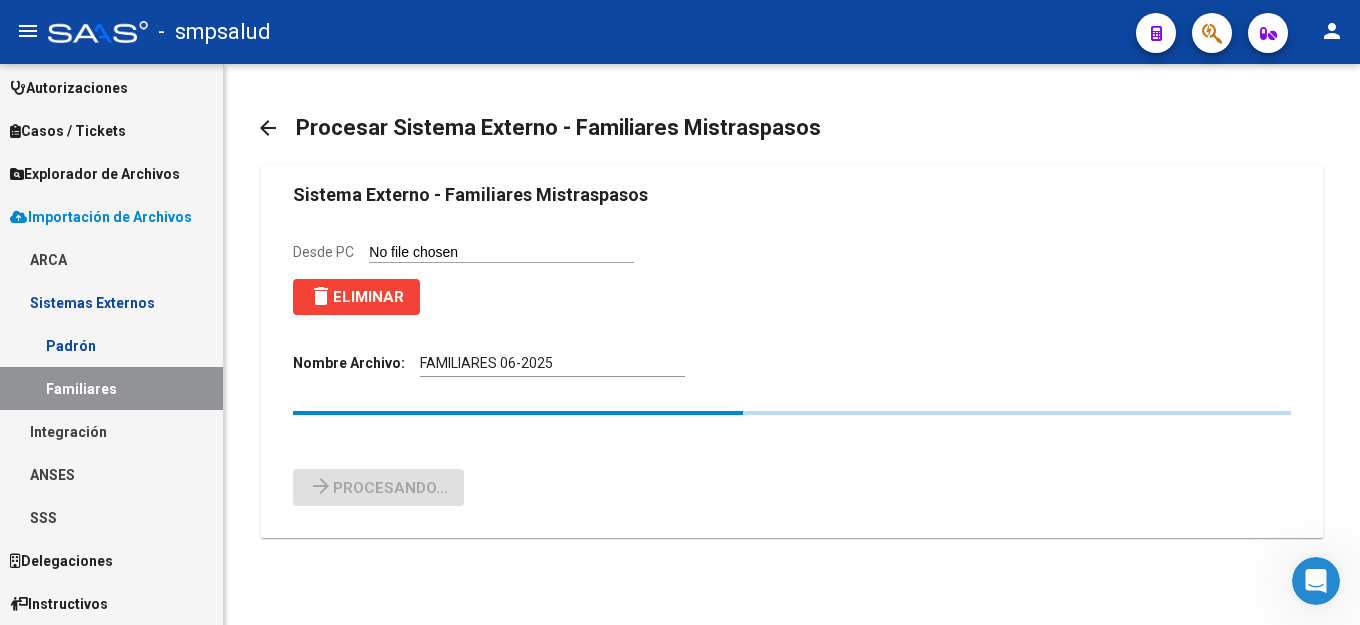 type 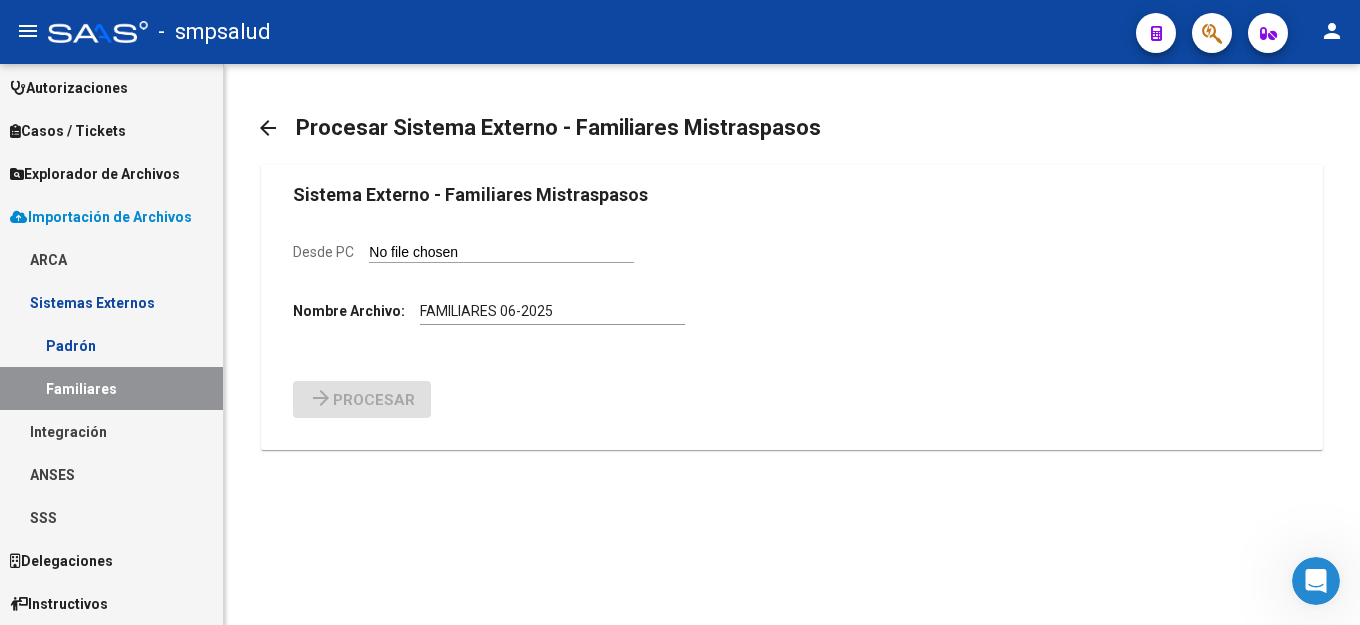 scroll, scrollTop: 463, scrollLeft: 0, axis: vertical 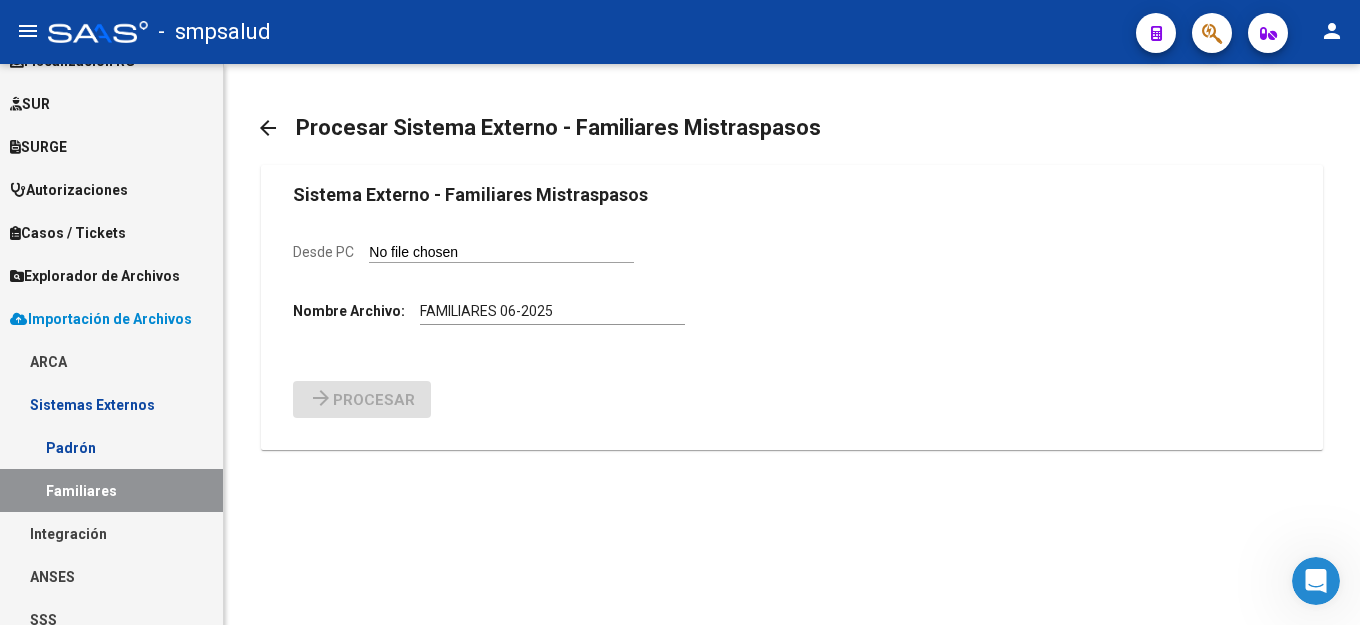 click on "Explorador de Archivos" at bounding box center (95, 276) 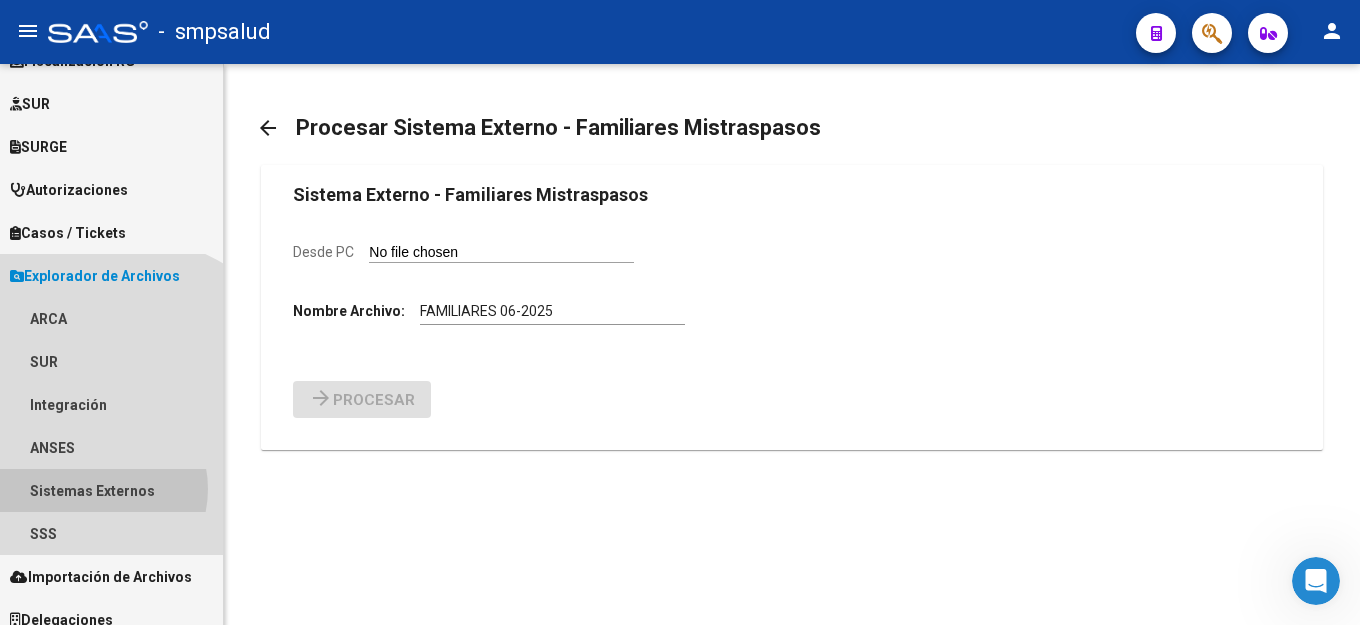 click on "Sistemas Externos" at bounding box center [111, 490] 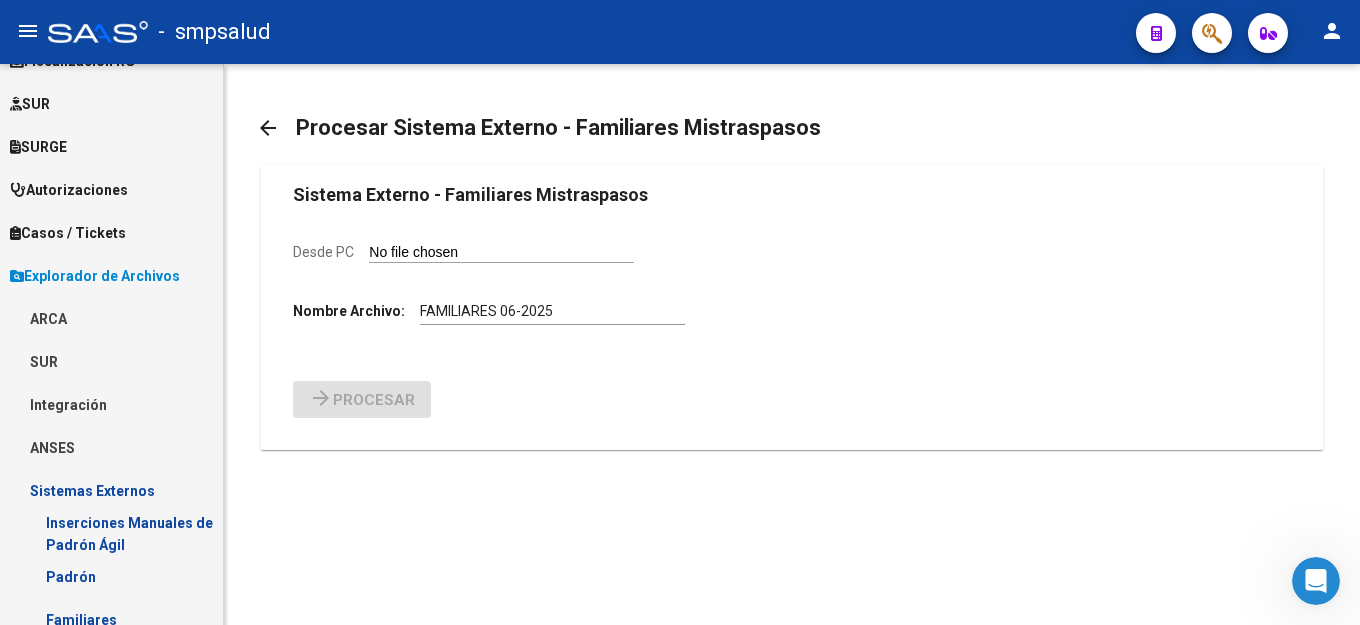 scroll, scrollTop: 651, scrollLeft: 0, axis: vertical 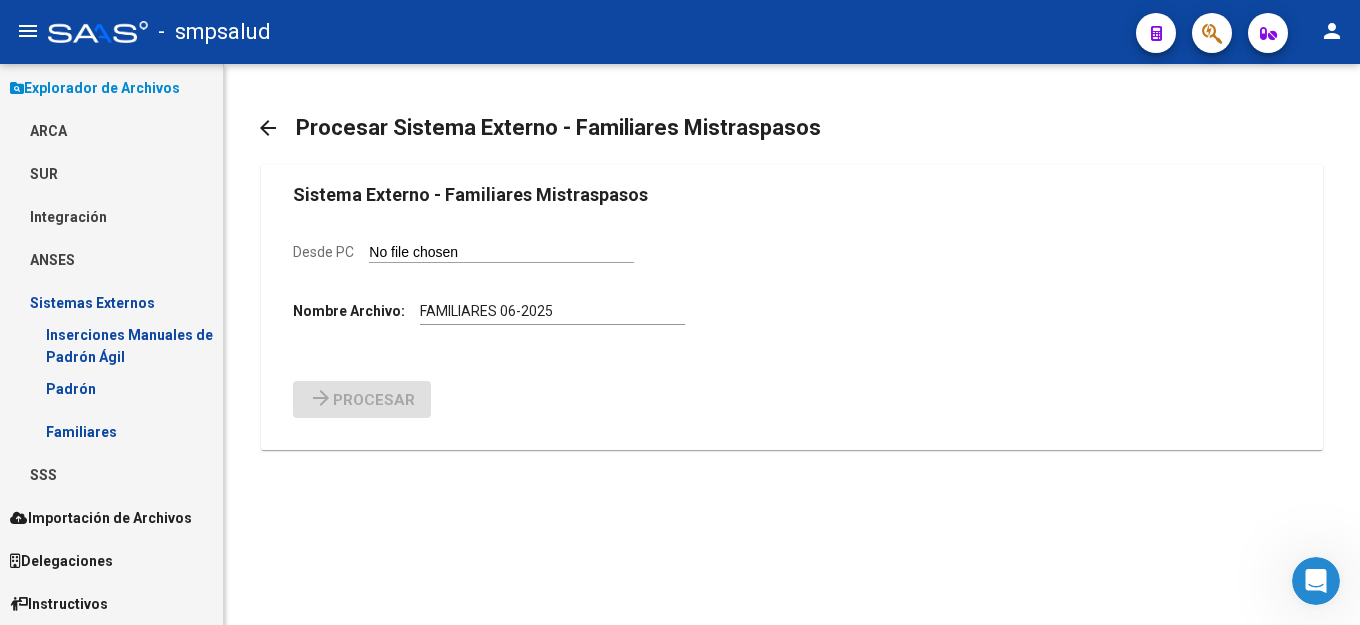 click on "Familiares" at bounding box center (111, 431) 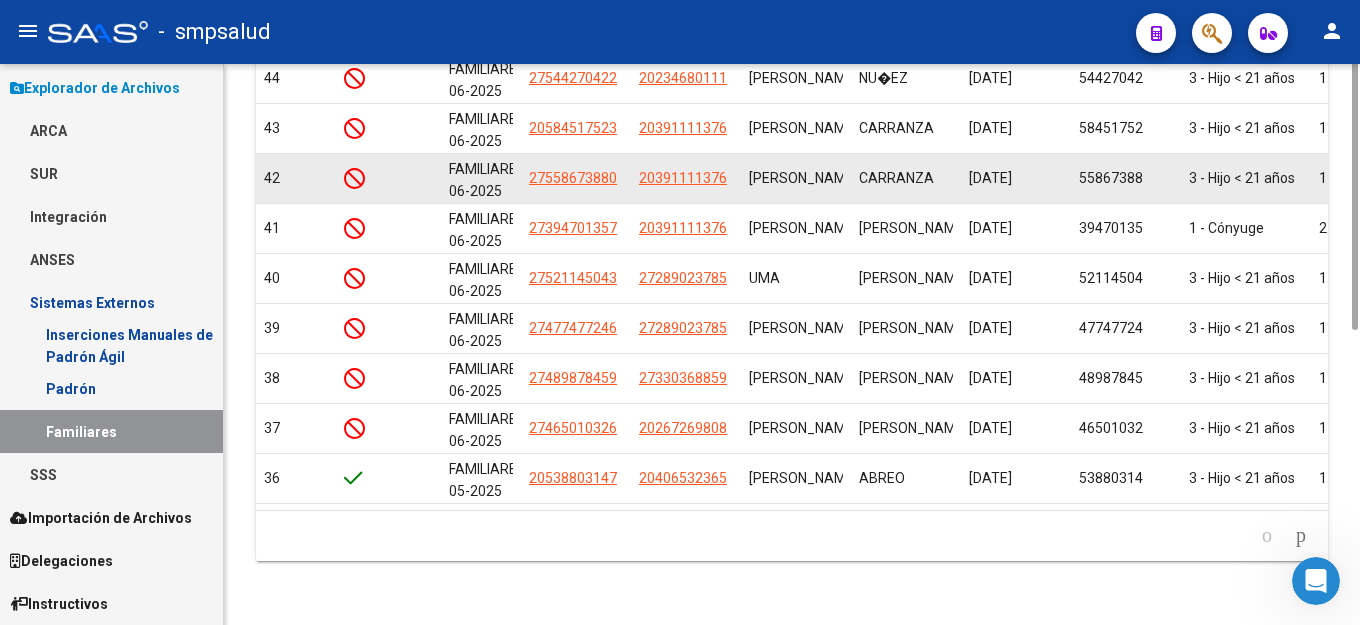 scroll, scrollTop: 292, scrollLeft: 0, axis: vertical 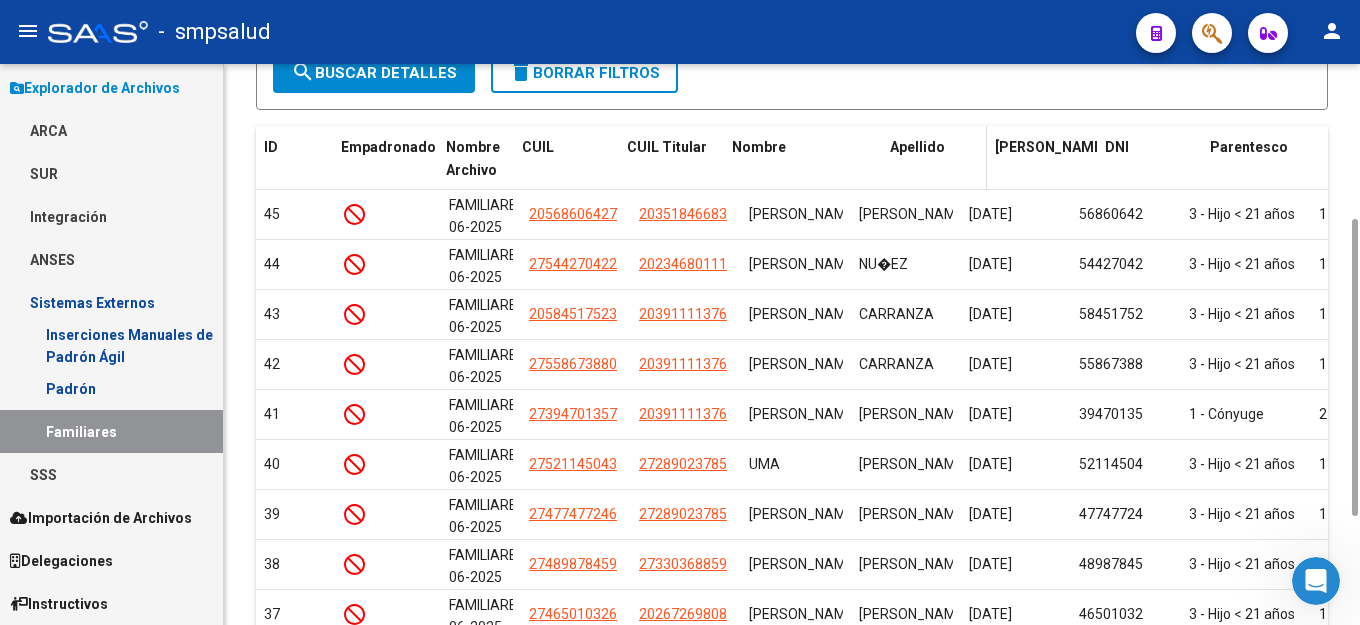 drag, startPoint x: 848, startPoint y: 153, endPoint x: 912, endPoint y: 180, distance: 69.46222 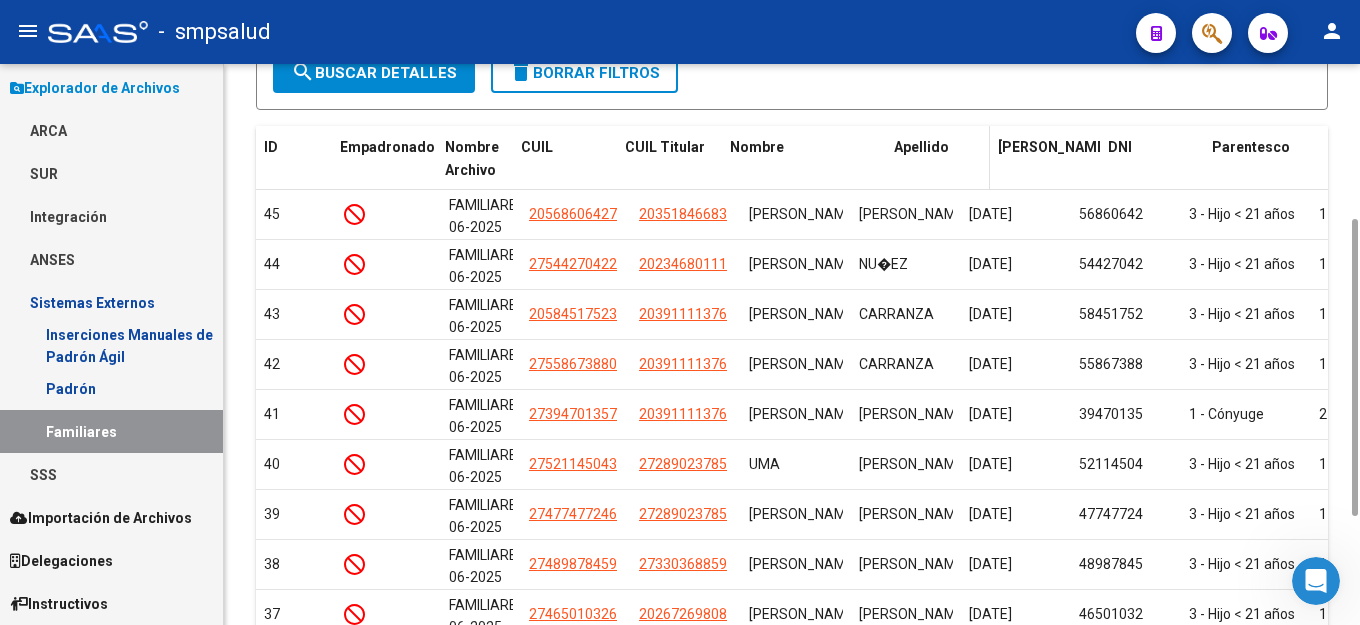 click on "ID Empadronado Nombre Archivo CUIL CUIL Titular Nombre Apellido Fecha Nac. DNI Parentesco Estado Civil Nacionalidad Sexo" 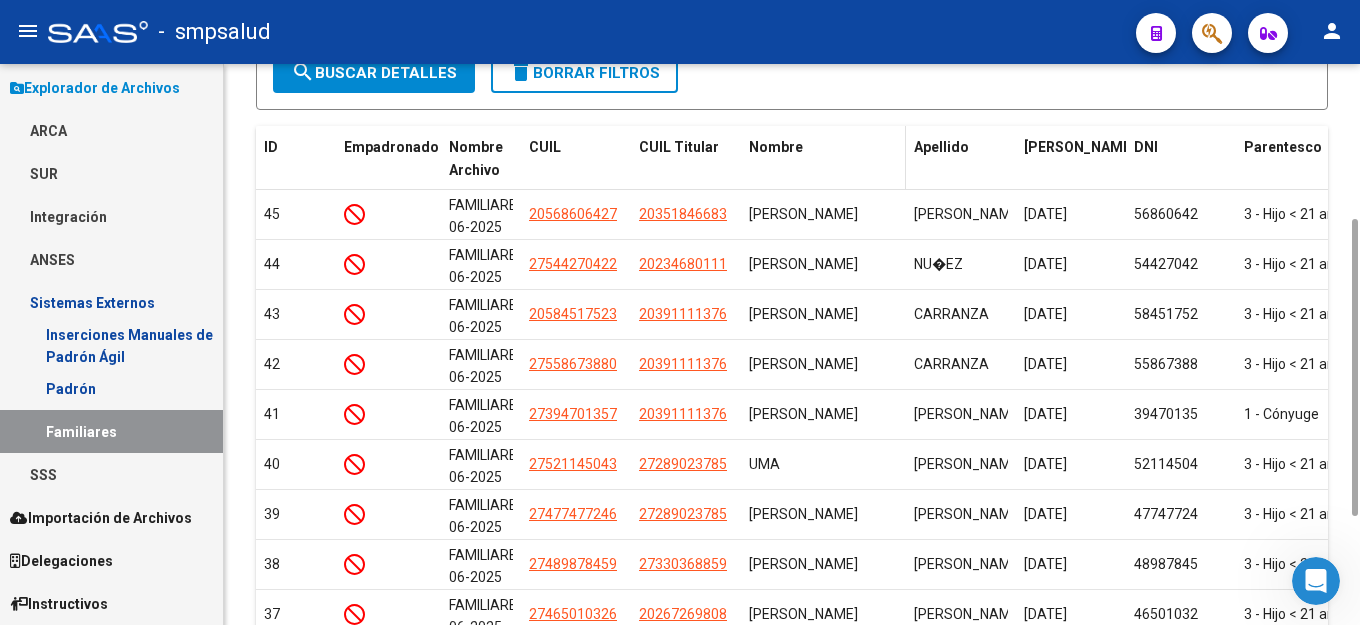 click on "Nombre" 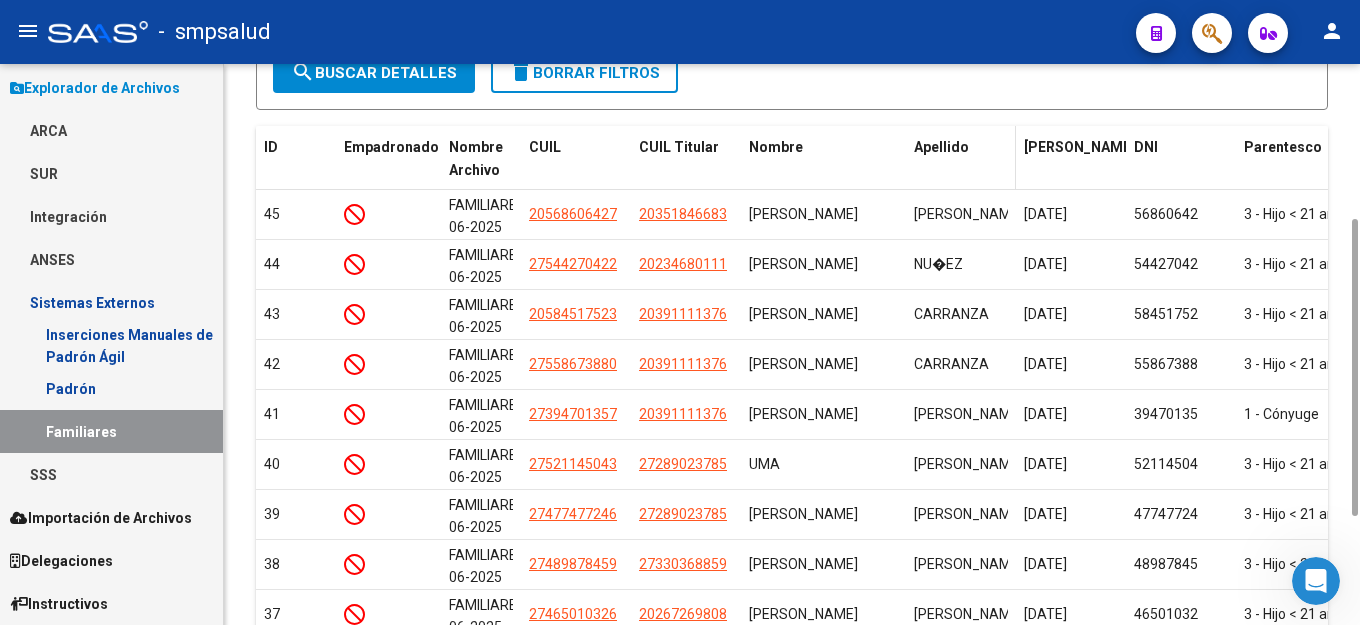 click on "Apellido" 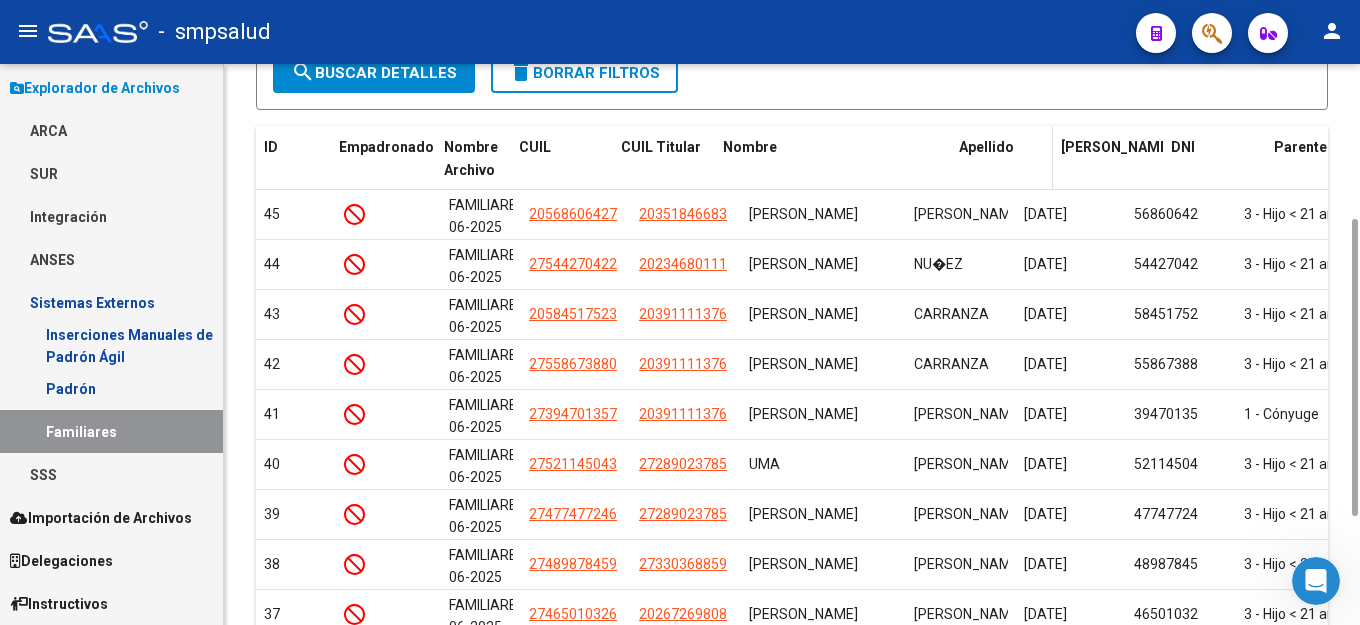 drag, startPoint x: 905, startPoint y: 169, endPoint x: 995, endPoint y: 176, distance: 90.27181 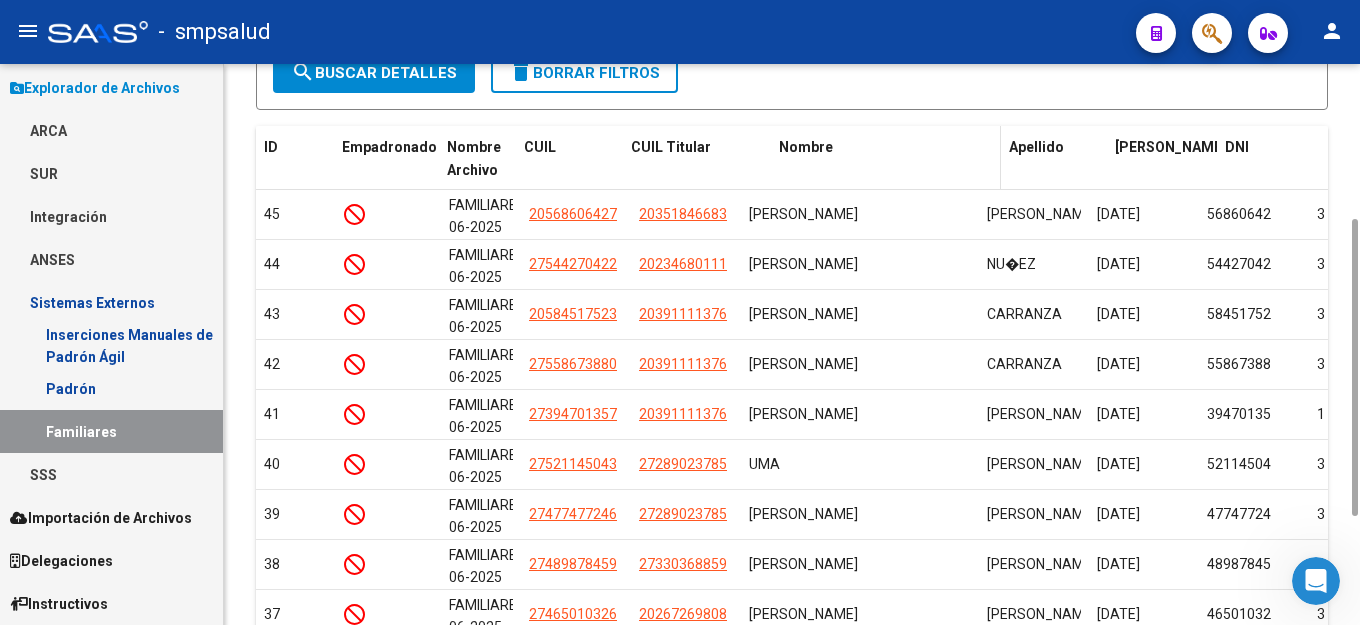 drag, startPoint x: 739, startPoint y: 169, endPoint x: 782, endPoint y: 181, distance: 44.64303 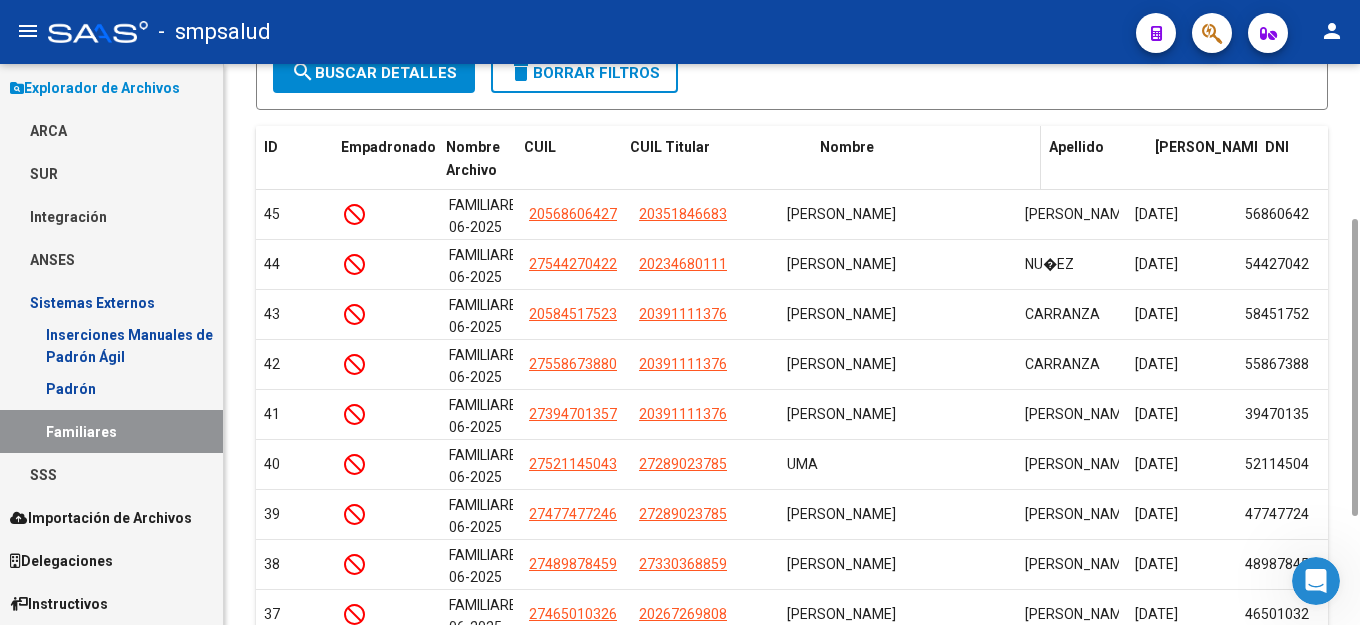 drag, startPoint x: 777, startPoint y: 170, endPoint x: 827, endPoint y: 183, distance: 51.662365 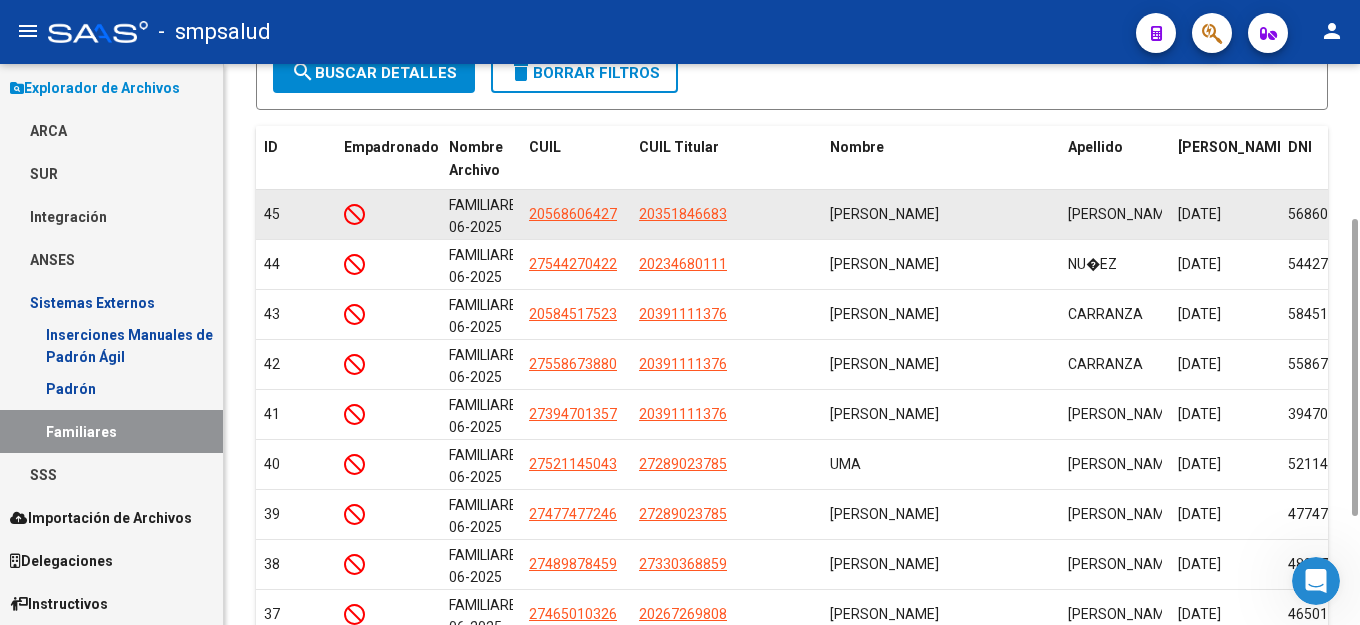 click on "[PERSON_NAME]" 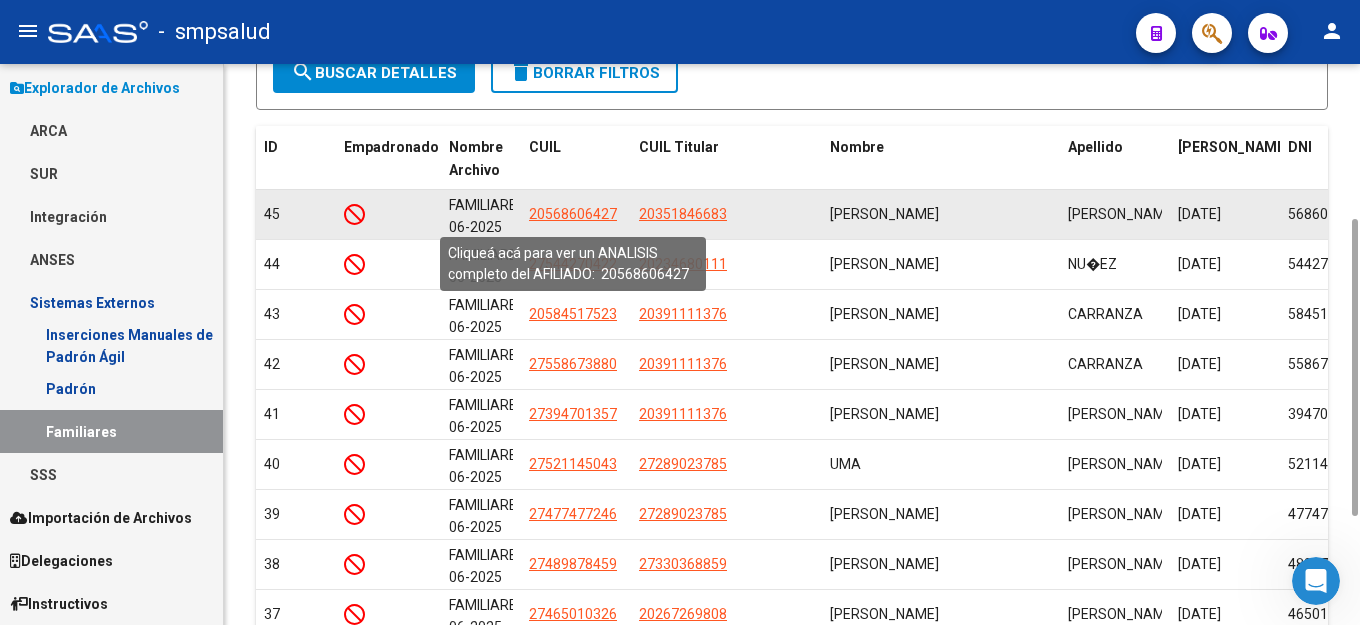 click on "20568606427" 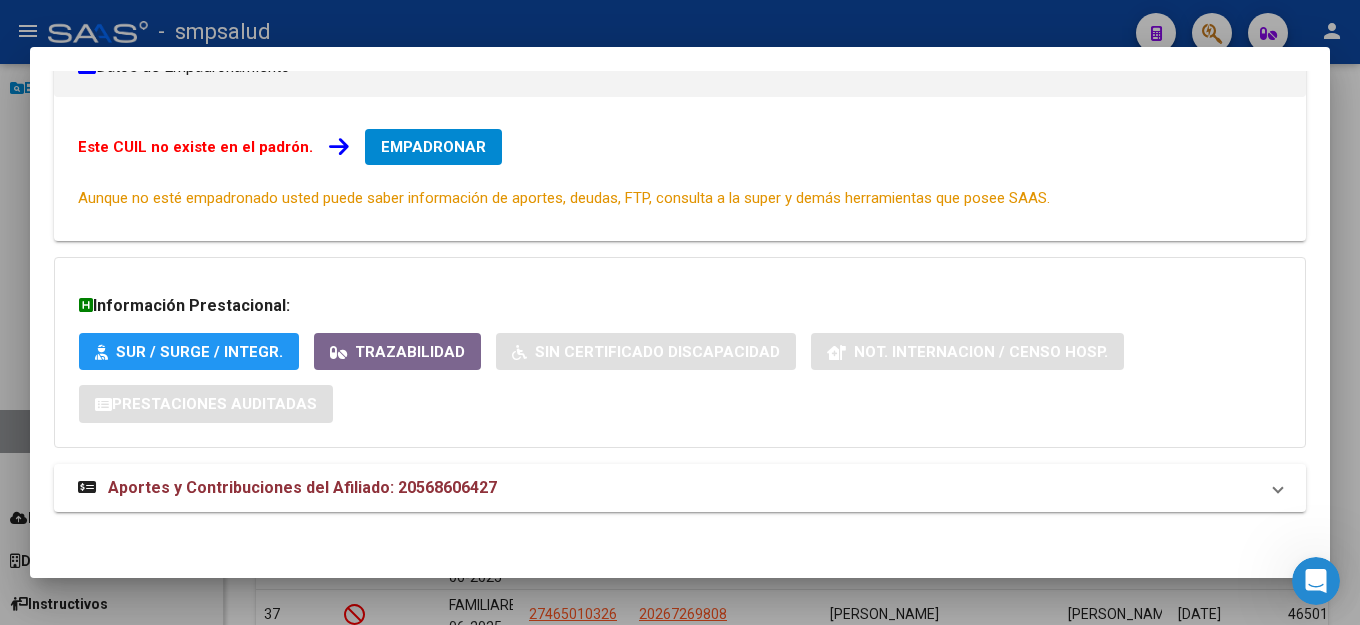 scroll, scrollTop: 0, scrollLeft: 0, axis: both 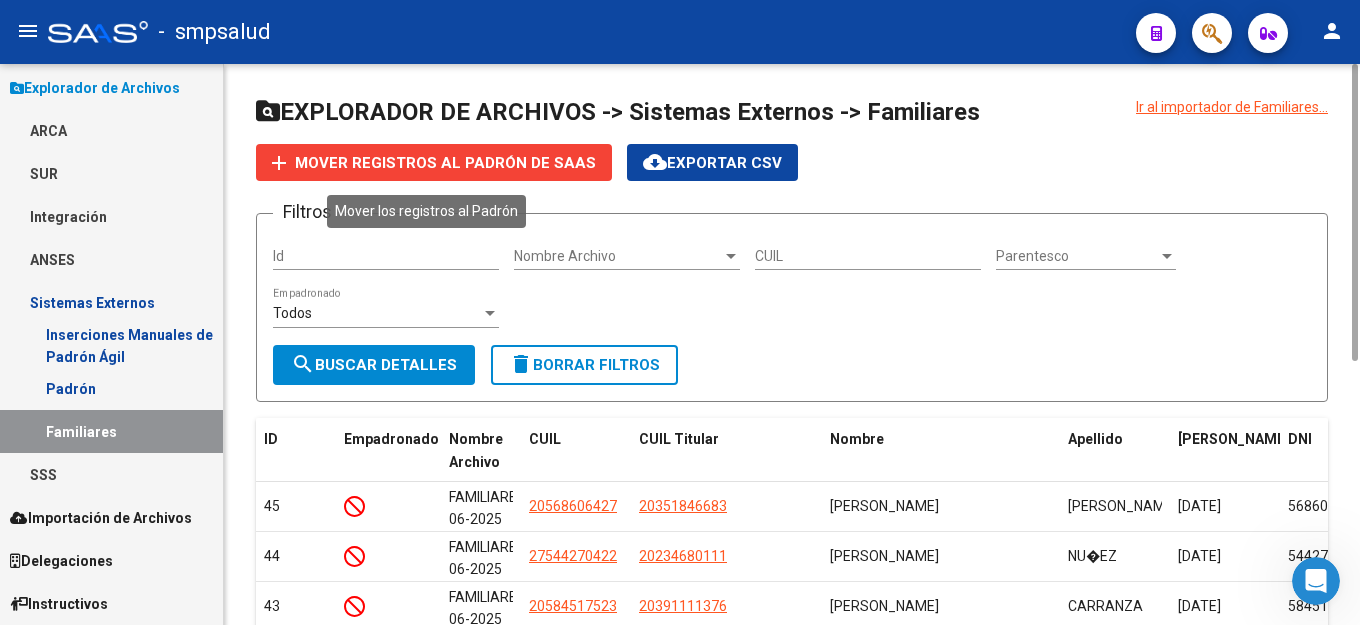 click on "Mover registros al PADRÓN de SAAS" 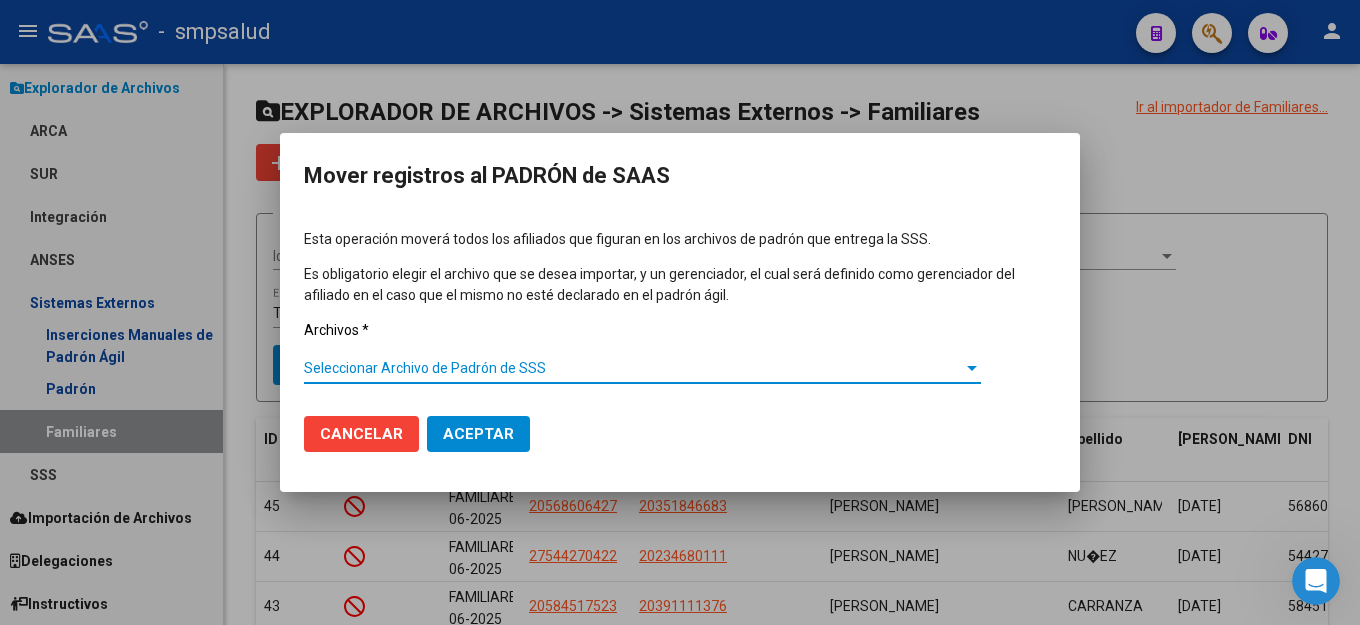 click on "Seleccionar Archivo de Padrón de SSS" at bounding box center (633, 368) 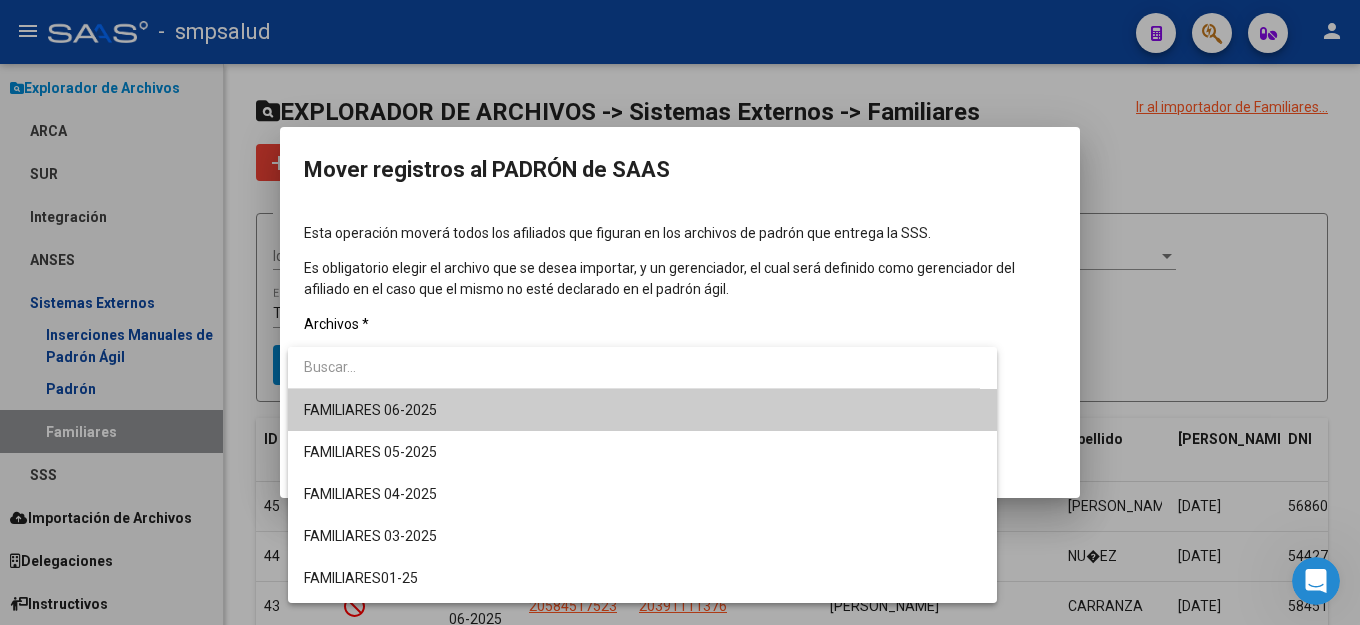 click on "FAMILIARES 06-2025" at bounding box center (642, 410) 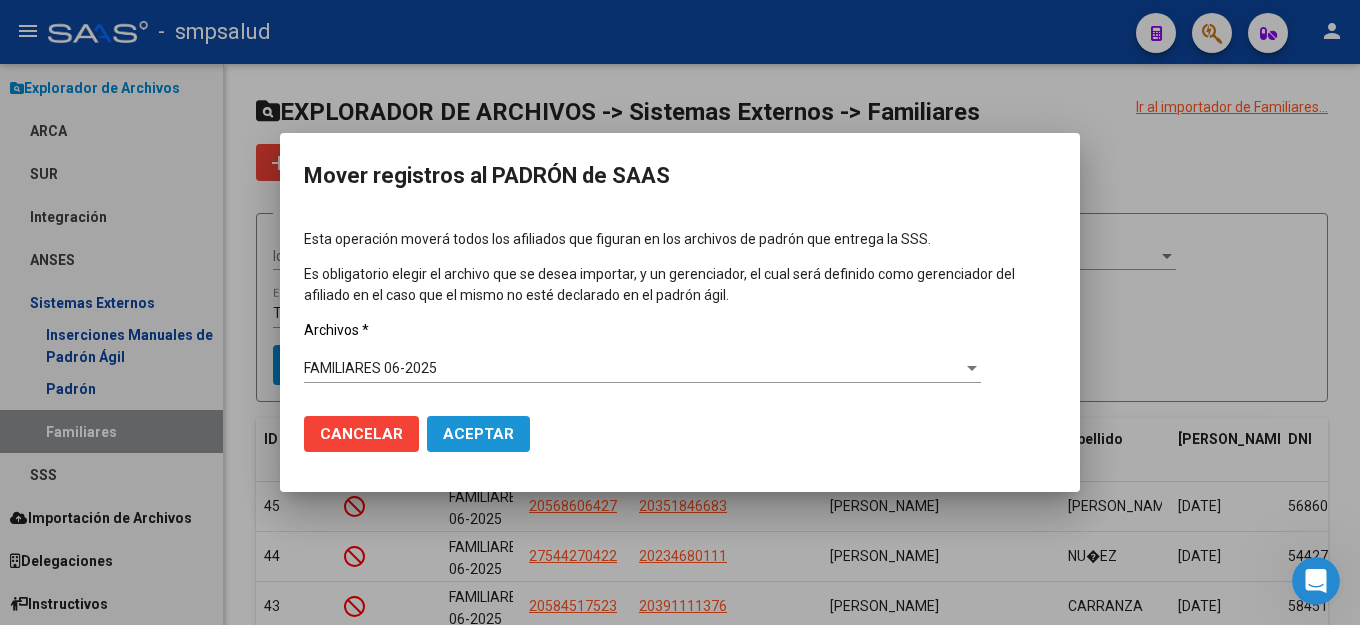 click on "Aceptar" at bounding box center (478, 434) 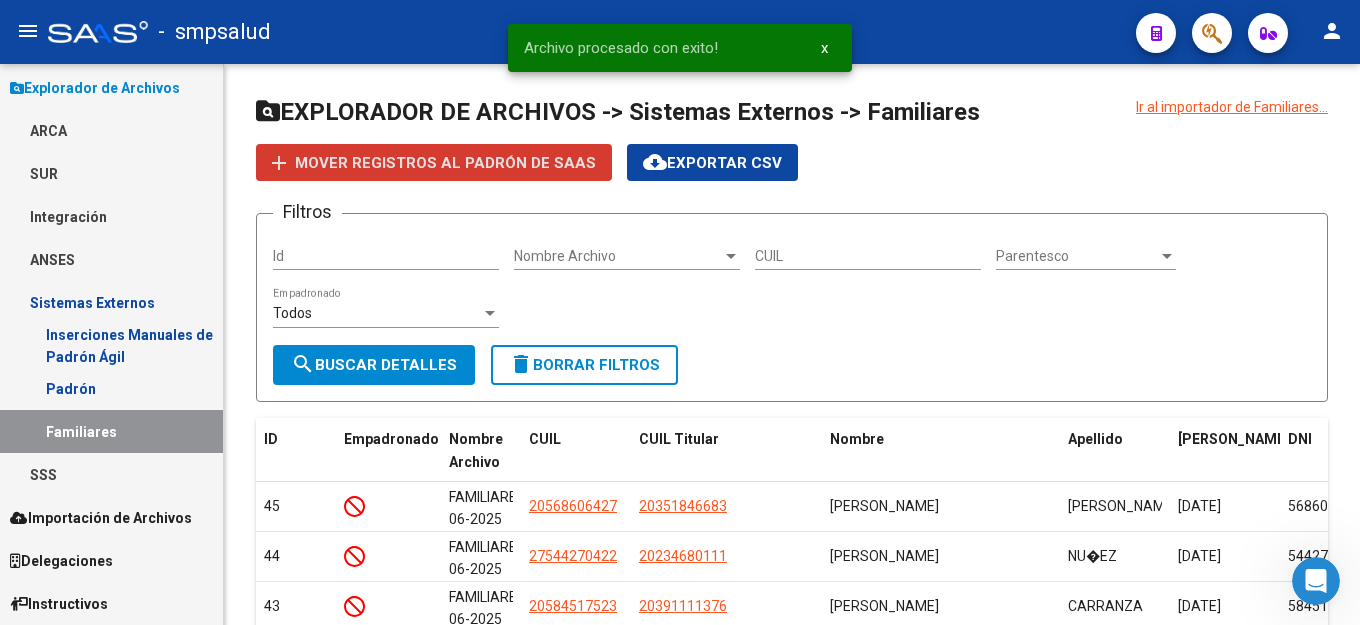 scroll, scrollTop: 243, scrollLeft: 0, axis: vertical 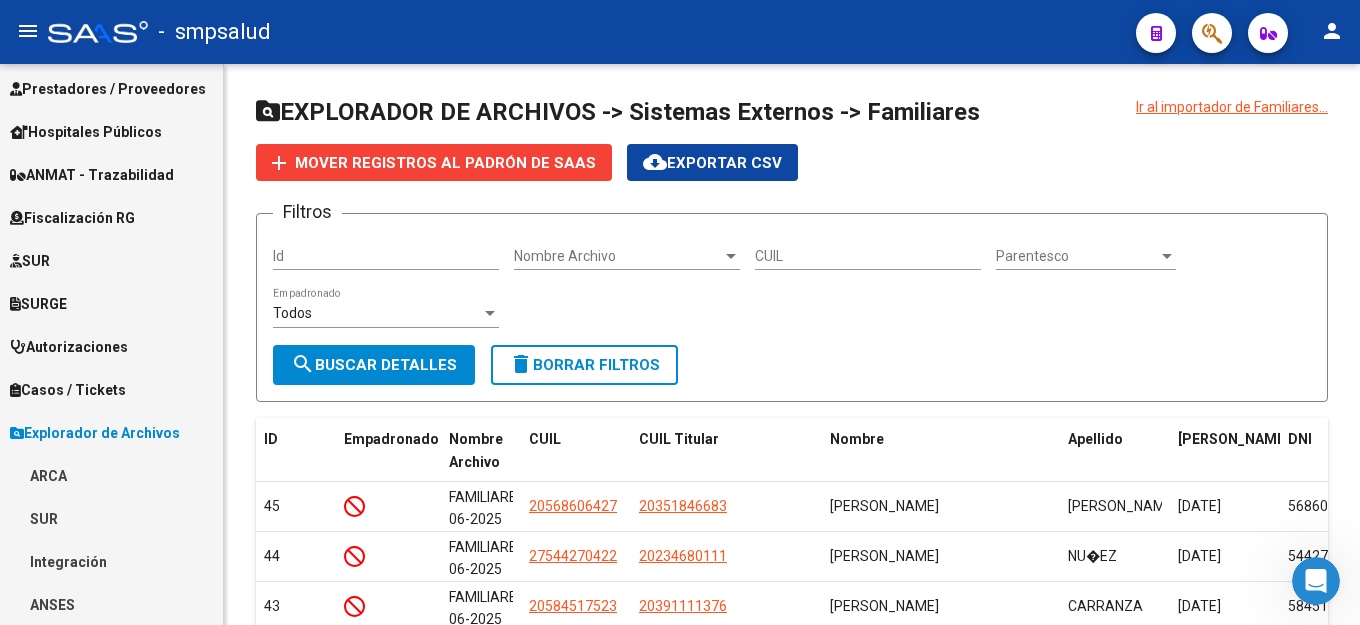 click on "Explorador de Archivos" at bounding box center (95, 433) 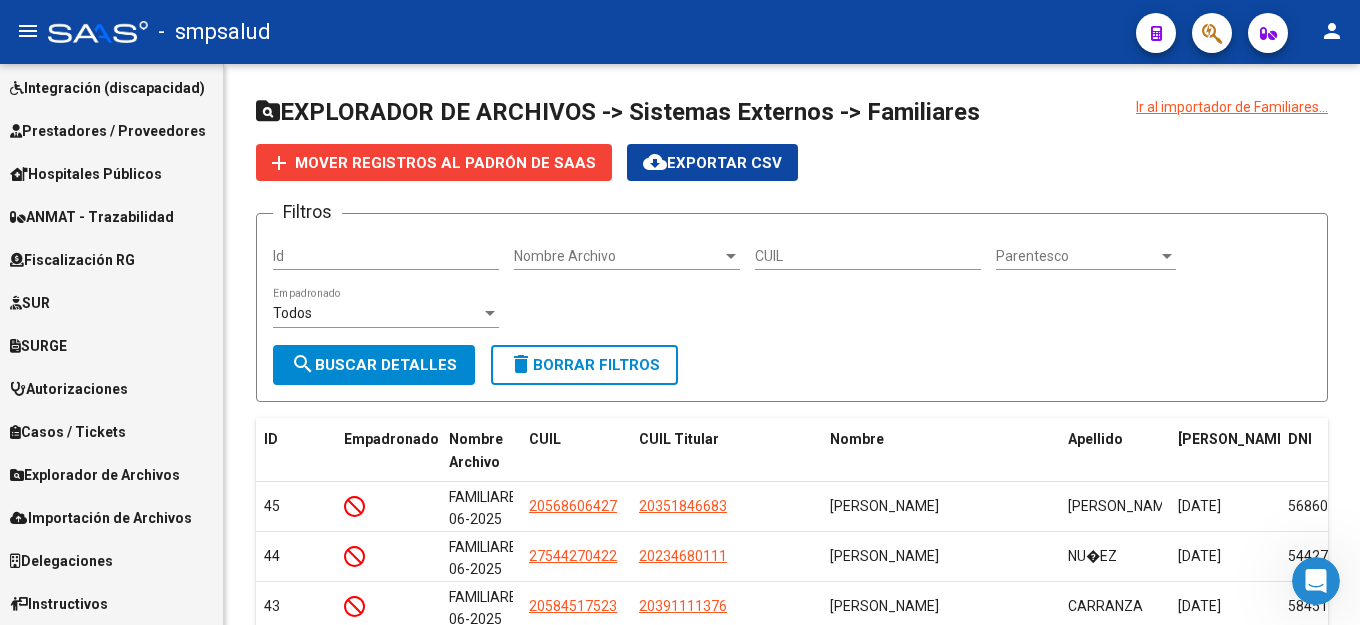 scroll, scrollTop: 264, scrollLeft: 0, axis: vertical 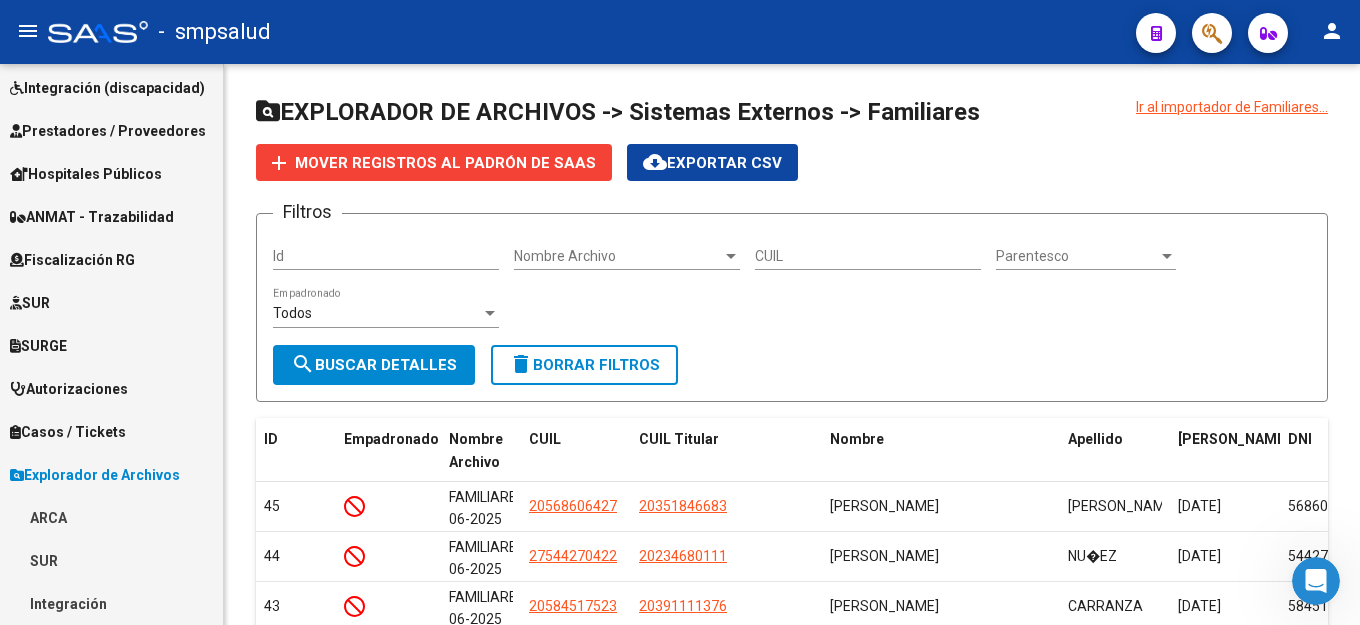 drag, startPoint x: 223, startPoint y: 162, endPoint x: 224, endPoint y: 122, distance: 40.012497 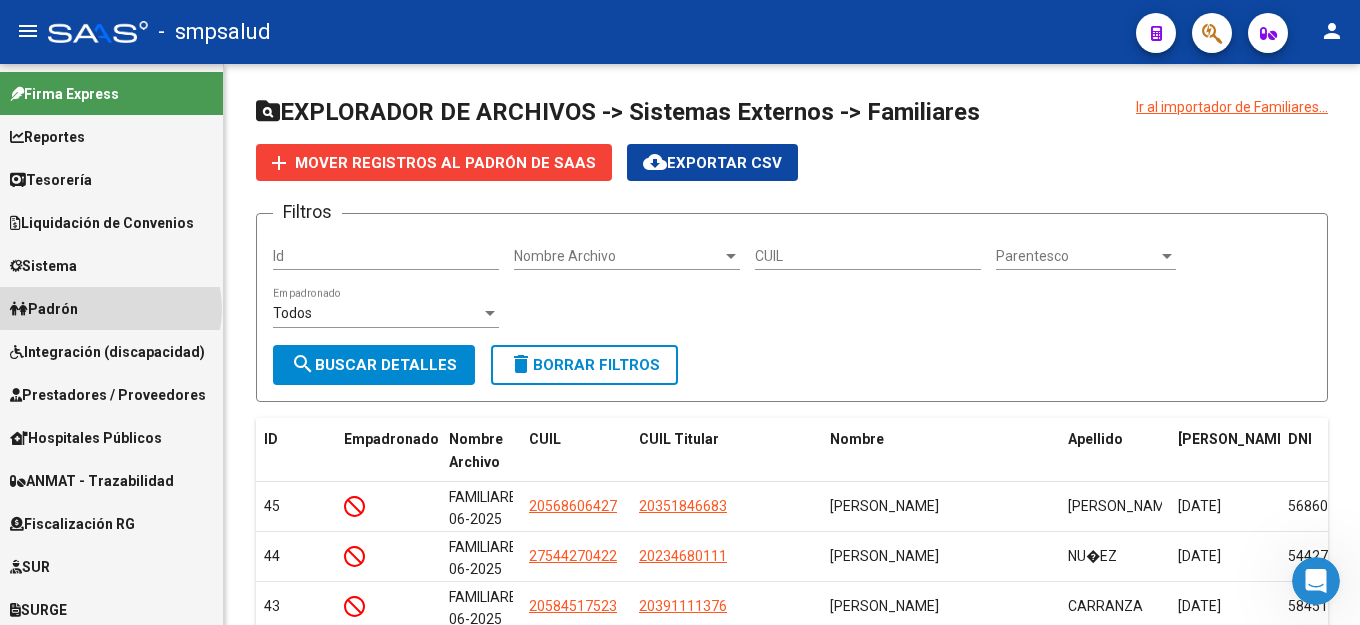 click on "Padrón" at bounding box center (111, 308) 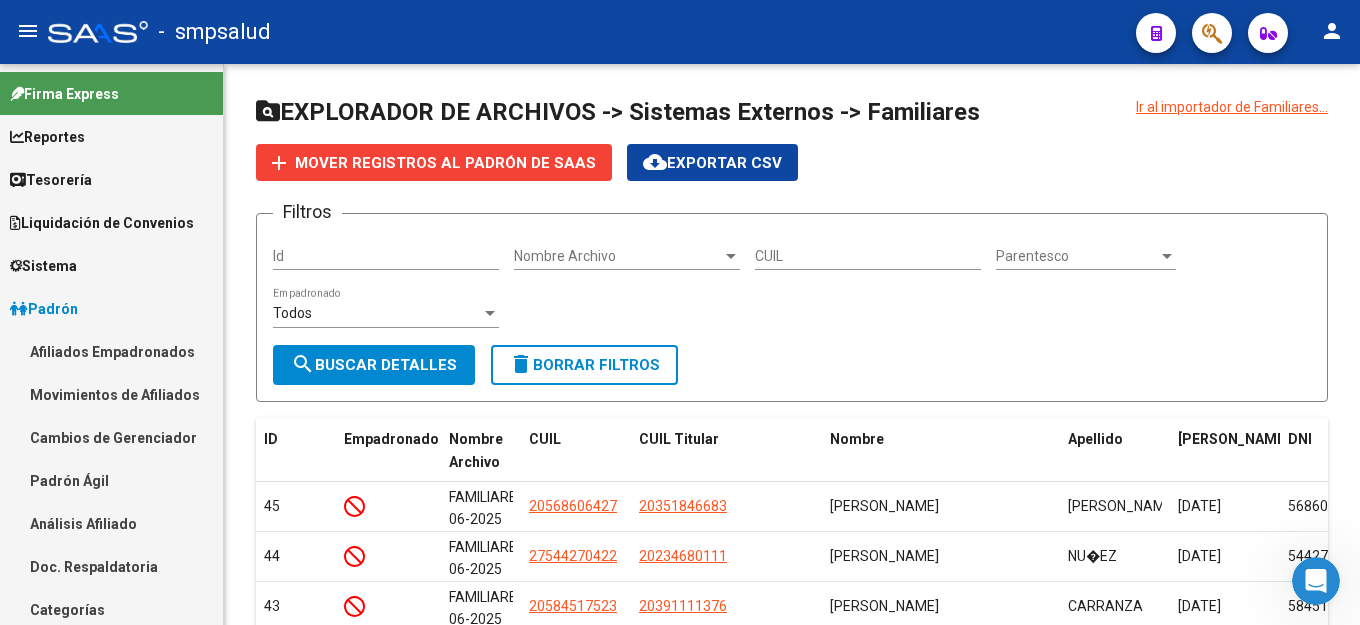 click on "Afiliados Empadronados" at bounding box center [111, 351] 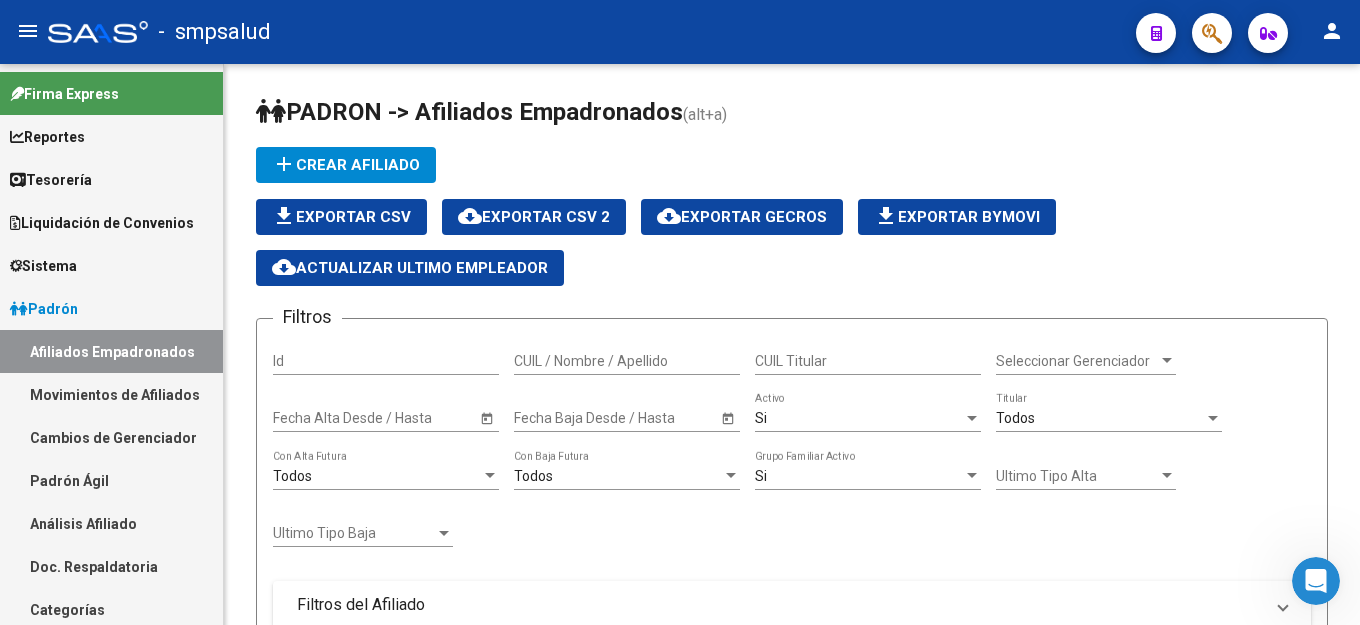 scroll, scrollTop: 816, scrollLeft: 0, axis: vertical 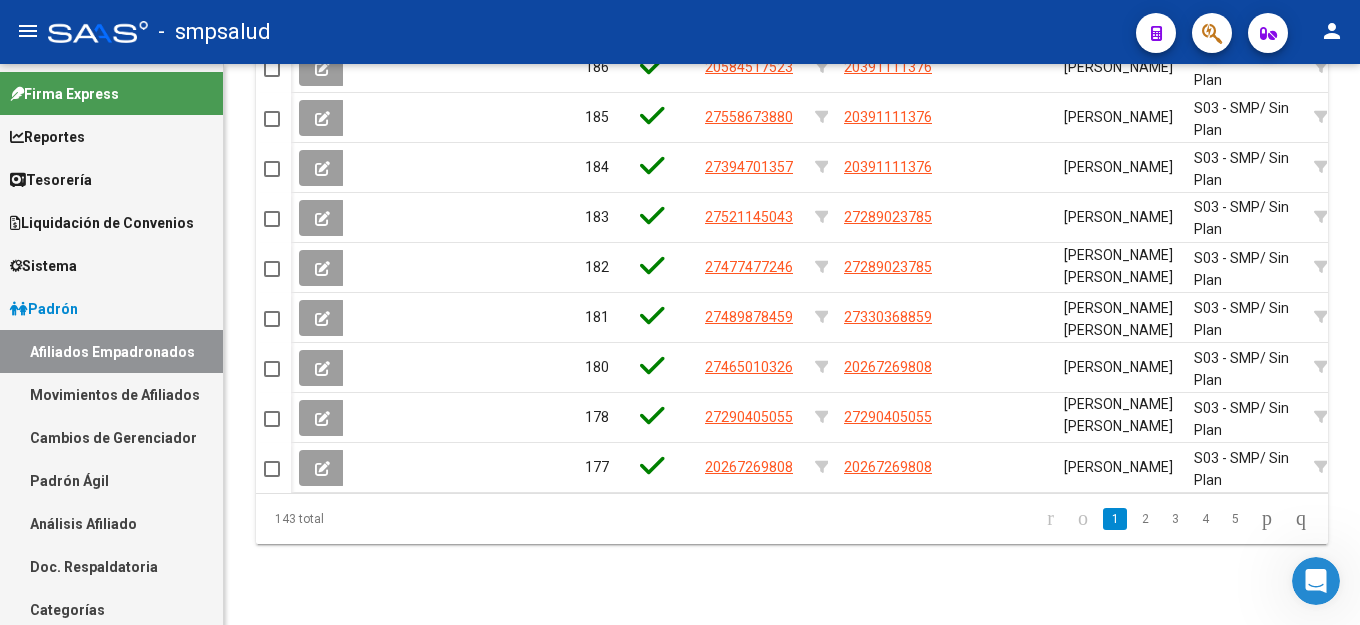 click on "Cambios de Gerenciador" at bounding box center (111, 437) 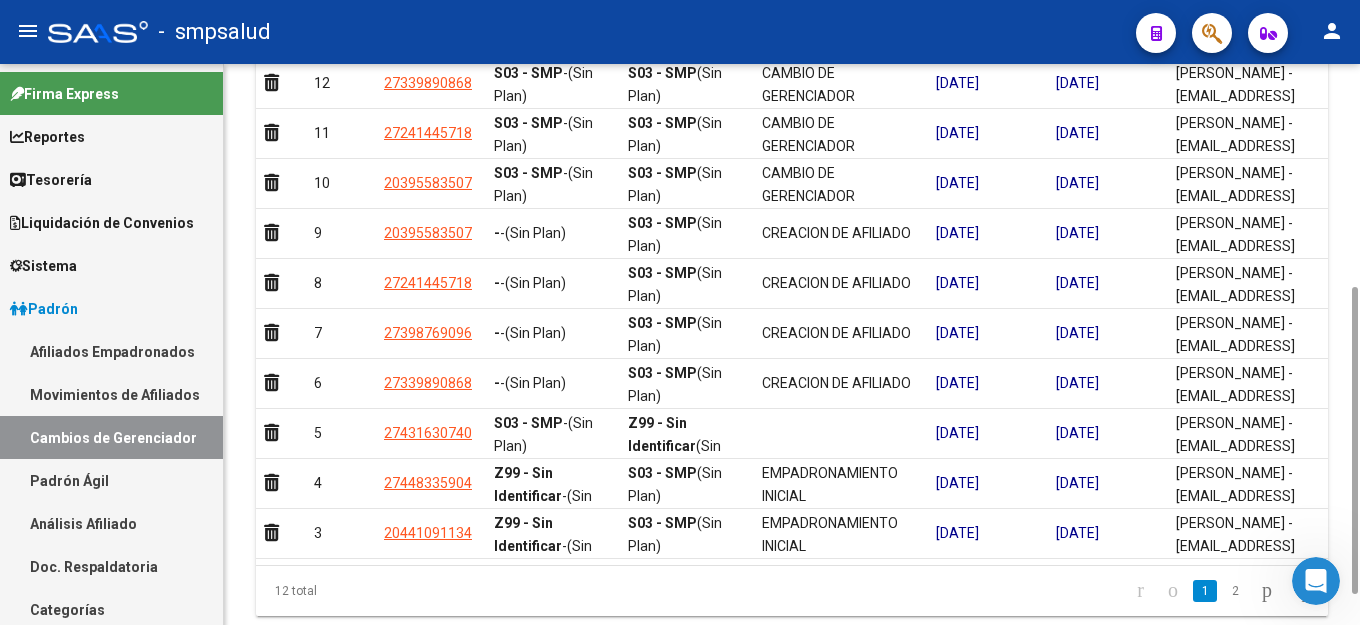scroll, scrollTop: 464, scrollLeft: 0, axis: vertical 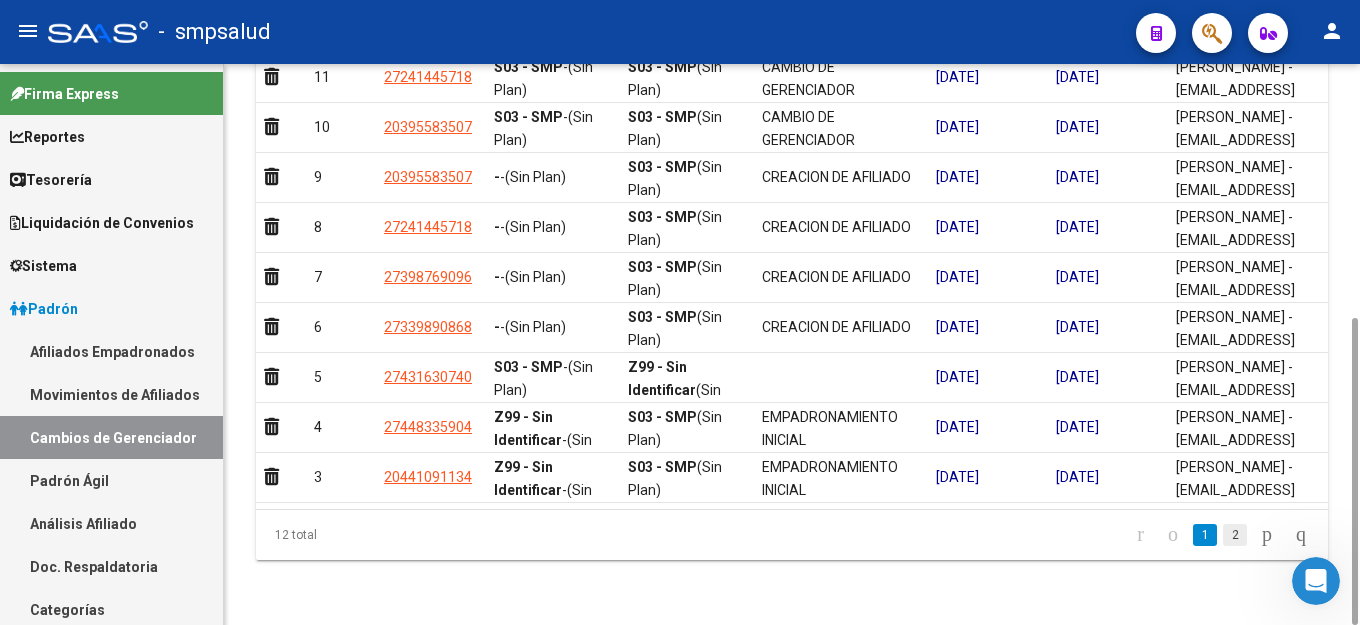 click on "2" 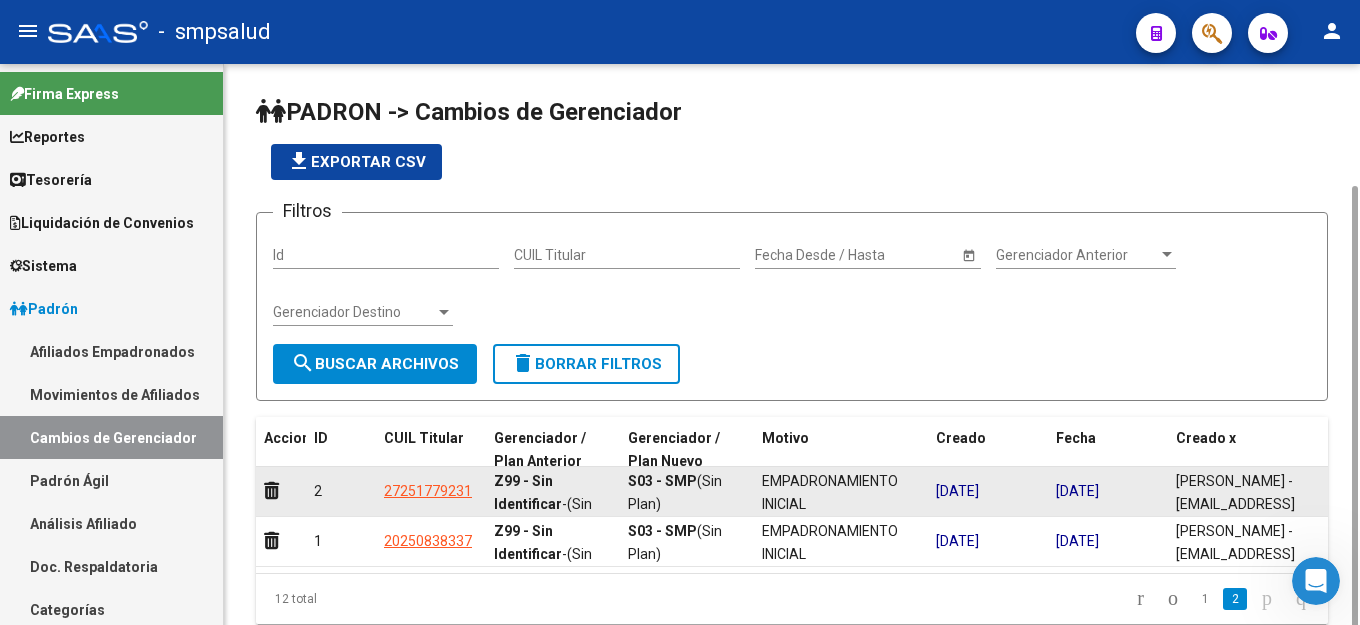 scroll, scrollTop: 64, scrollLeft: 0, axis: vertical 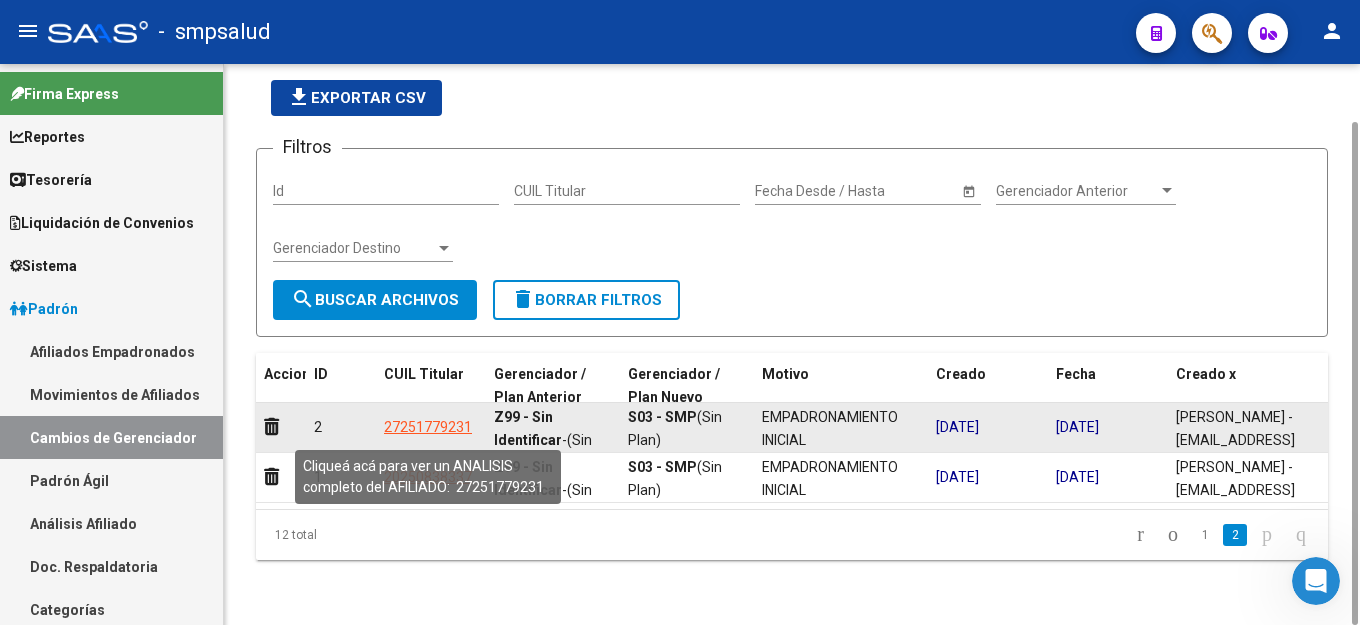 click on "27251779231" 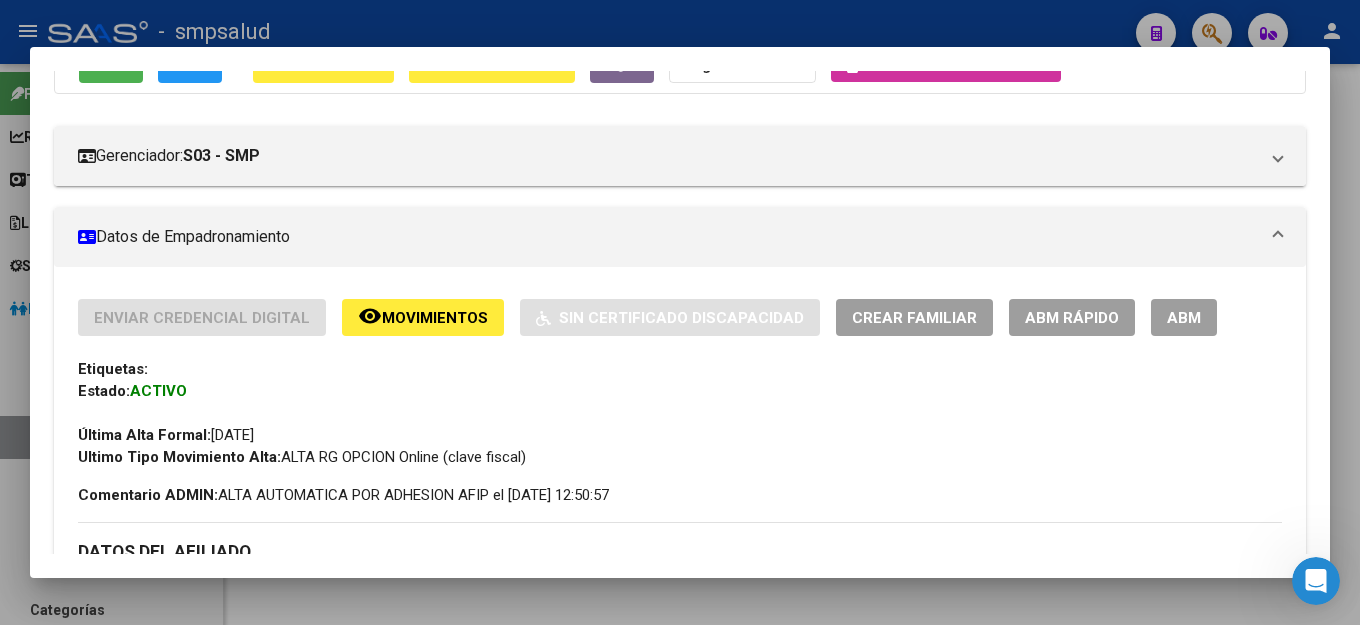 scroll, scrollTop: 0, scrollLeft: 0, axis: both 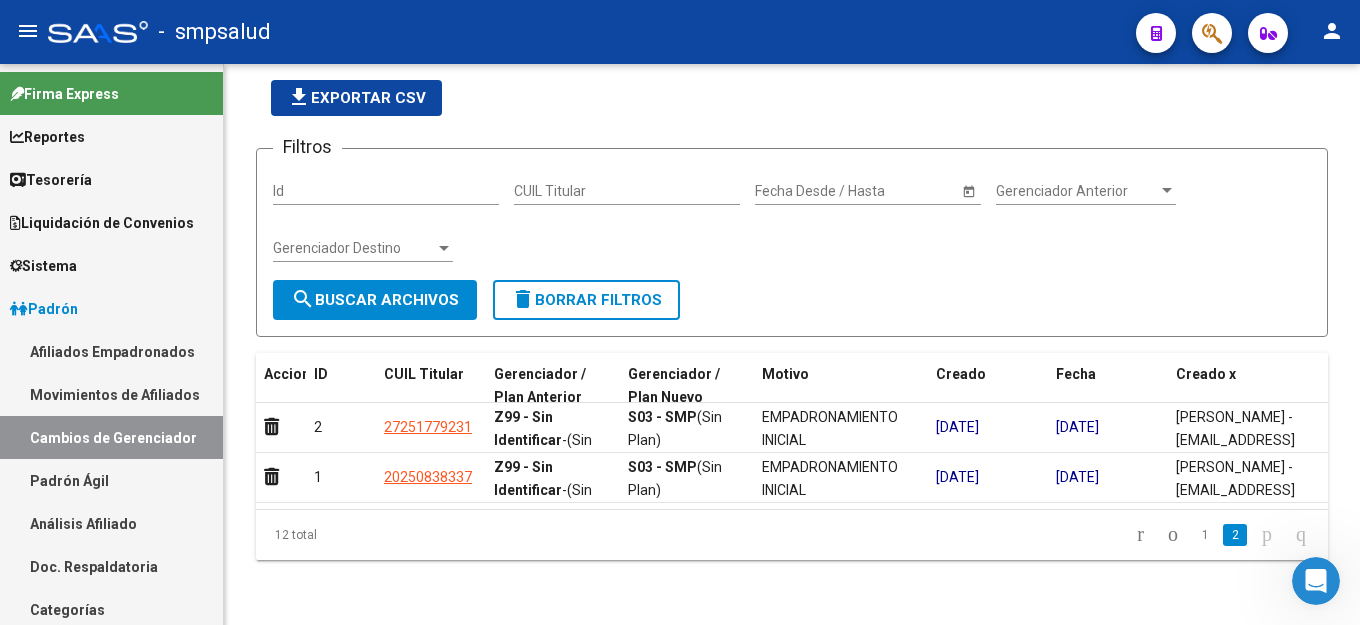 click on "Cambios de Gerenciador" at bounding box center [111, 437] 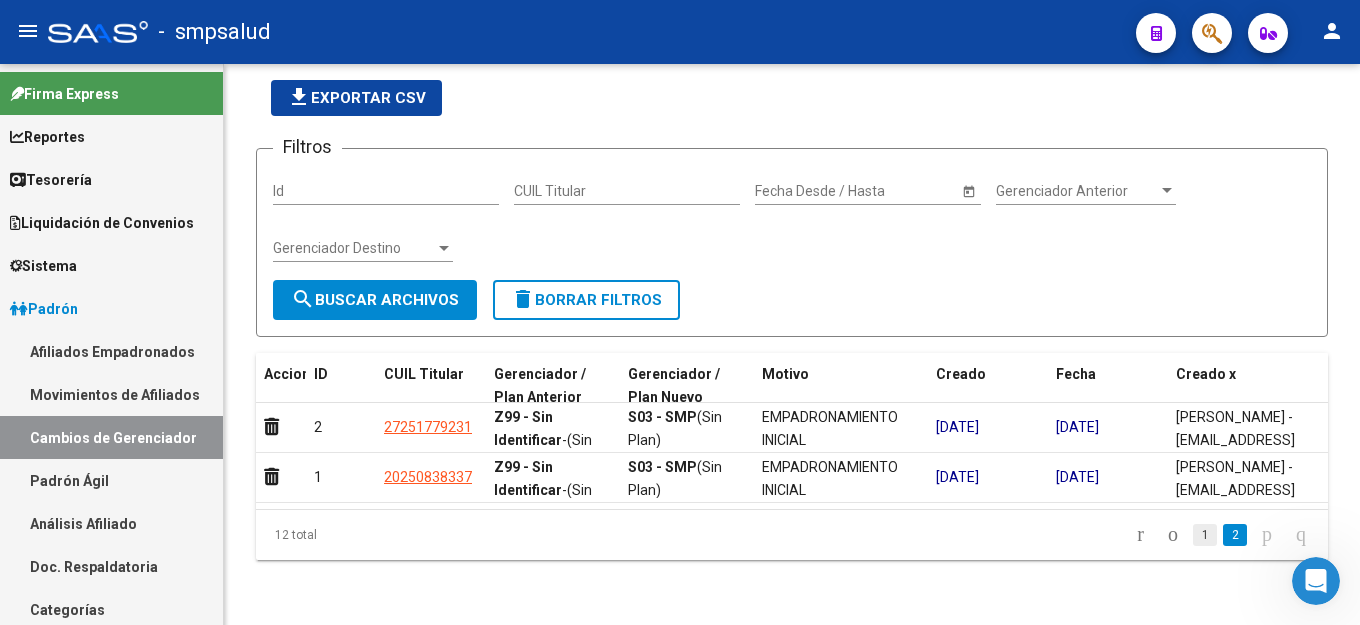 click on "1" 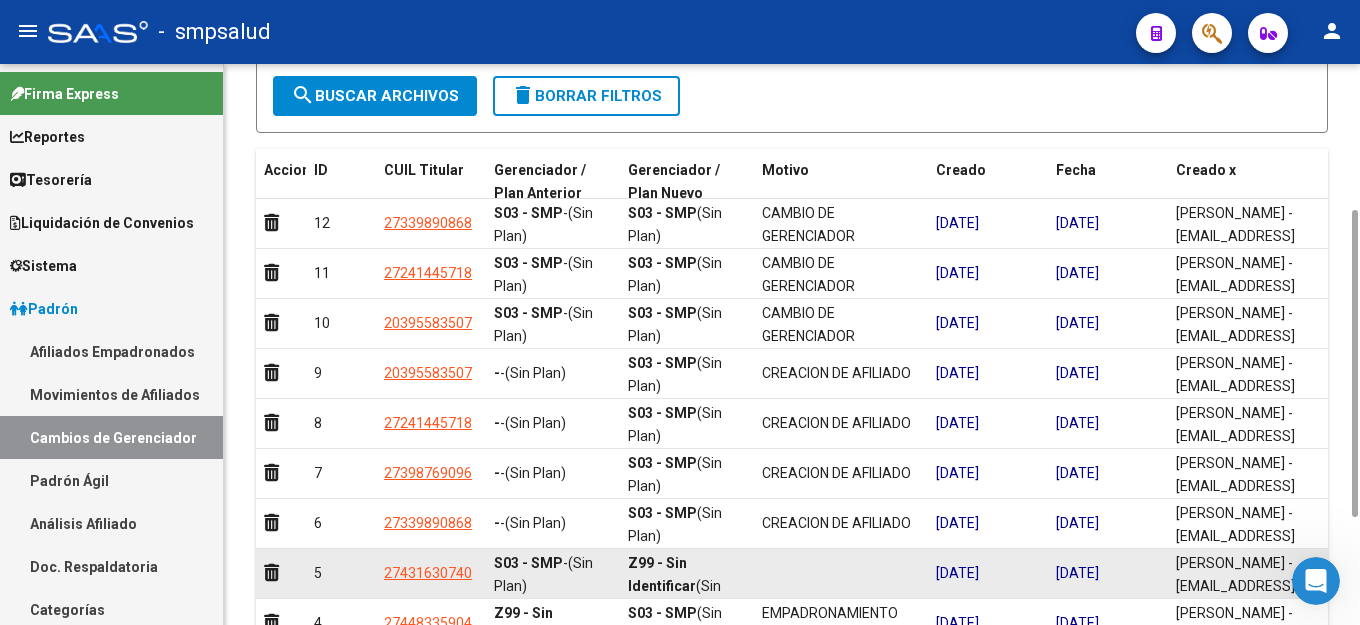 scroll, scrollTop: 464, scrollLeft: 0, axis: vertical 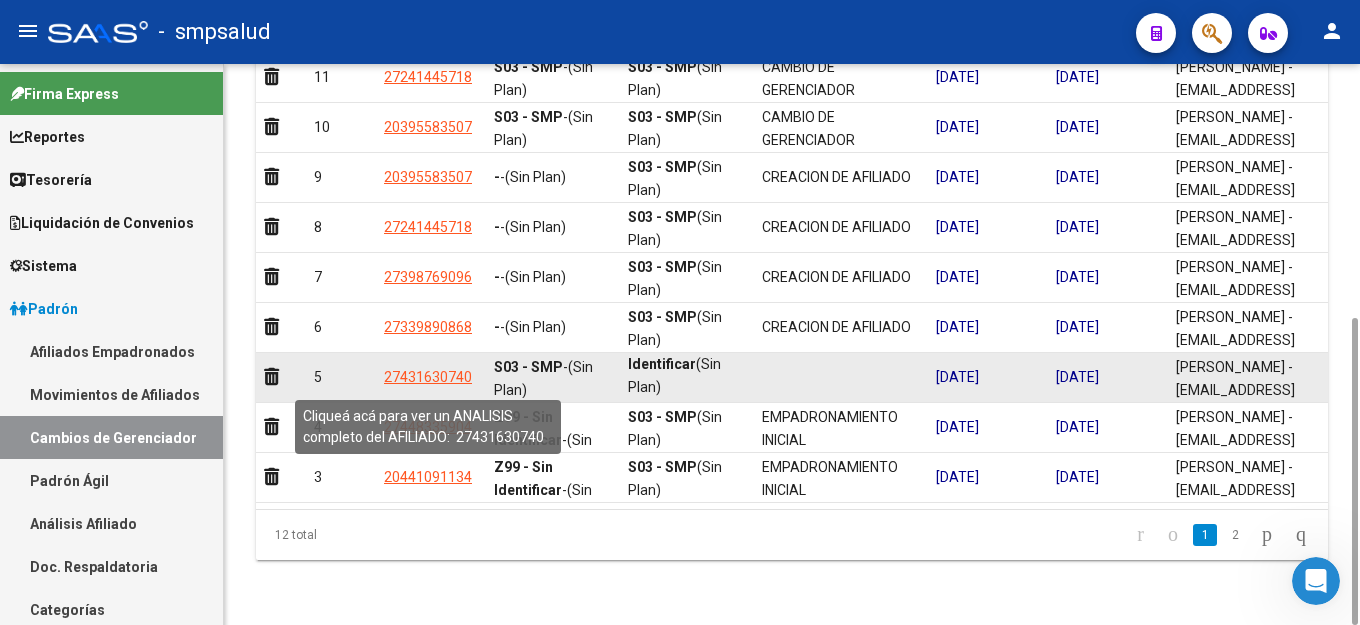 click on "27431630740" 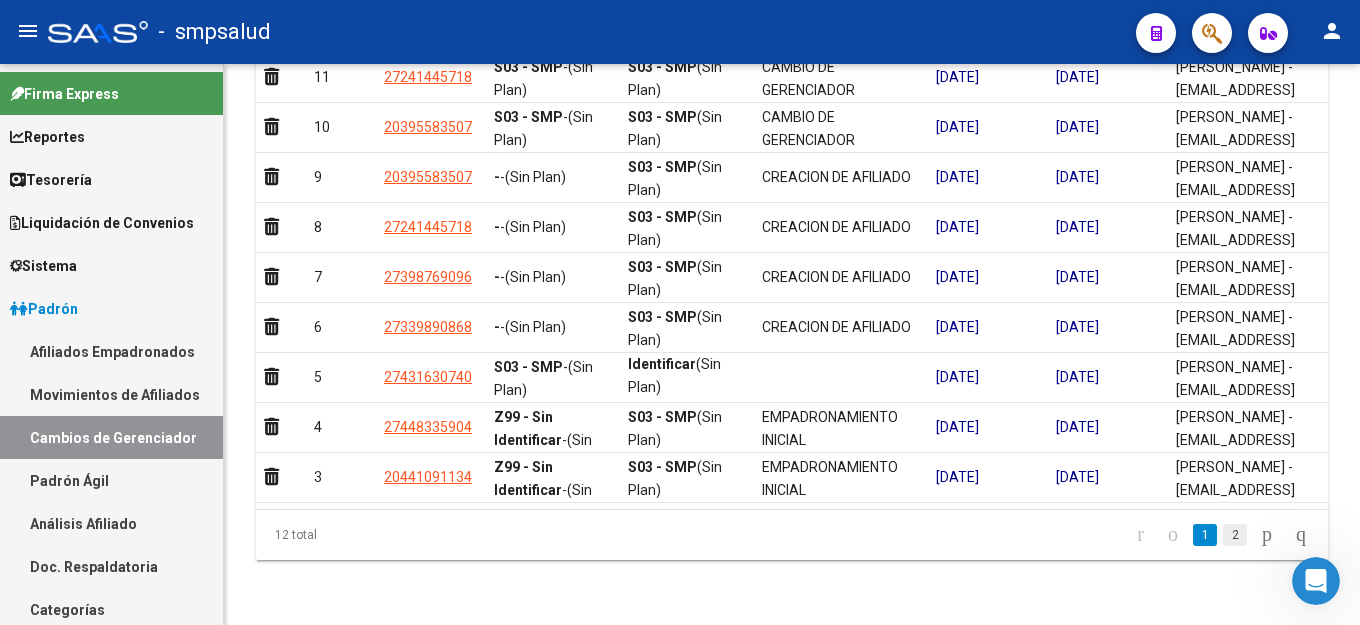 click on "2" 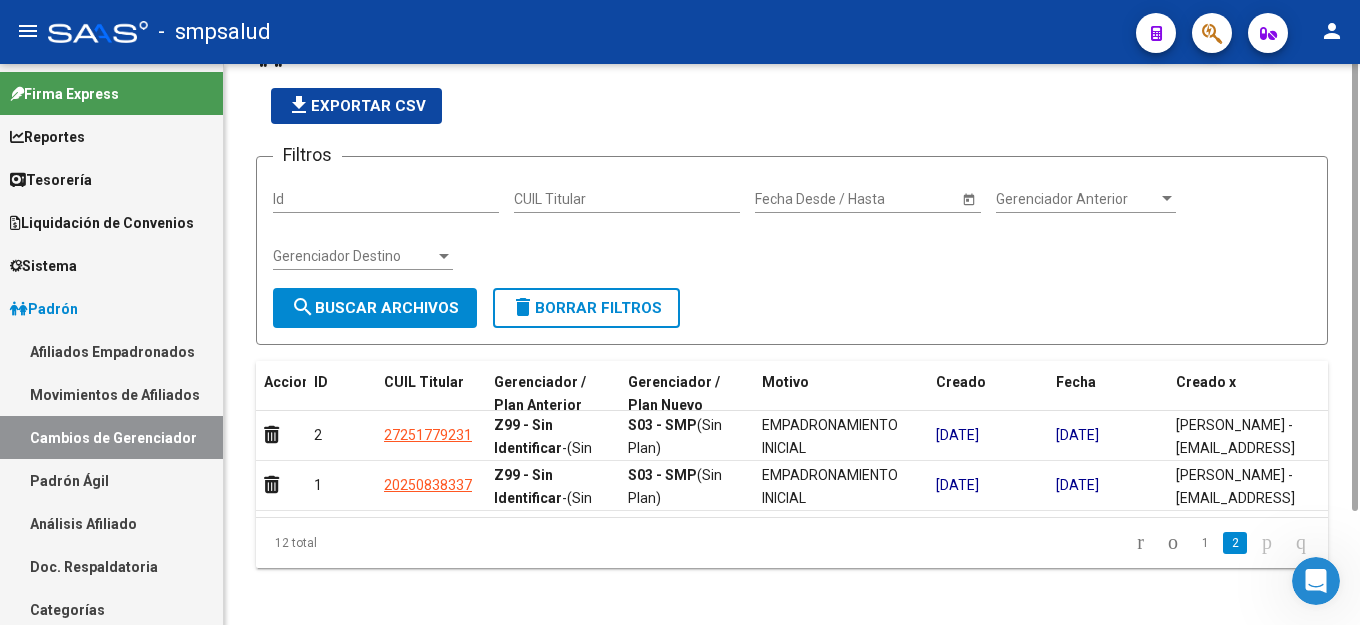 scroll, scrollTop: 0, scrollLeft: 0, axis: both 